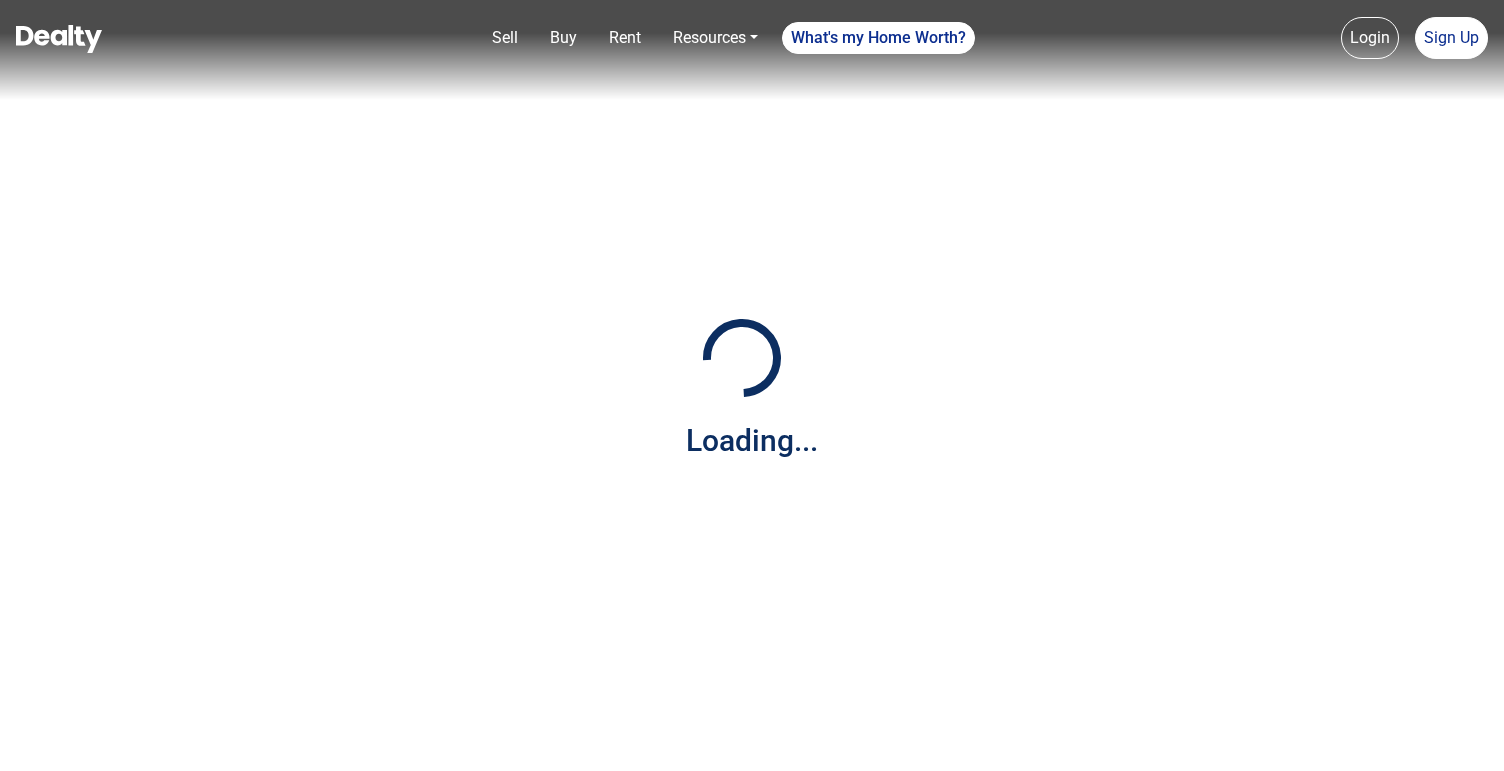 scroll, scrollTop: 0, scrollLeft: 0, axis: both 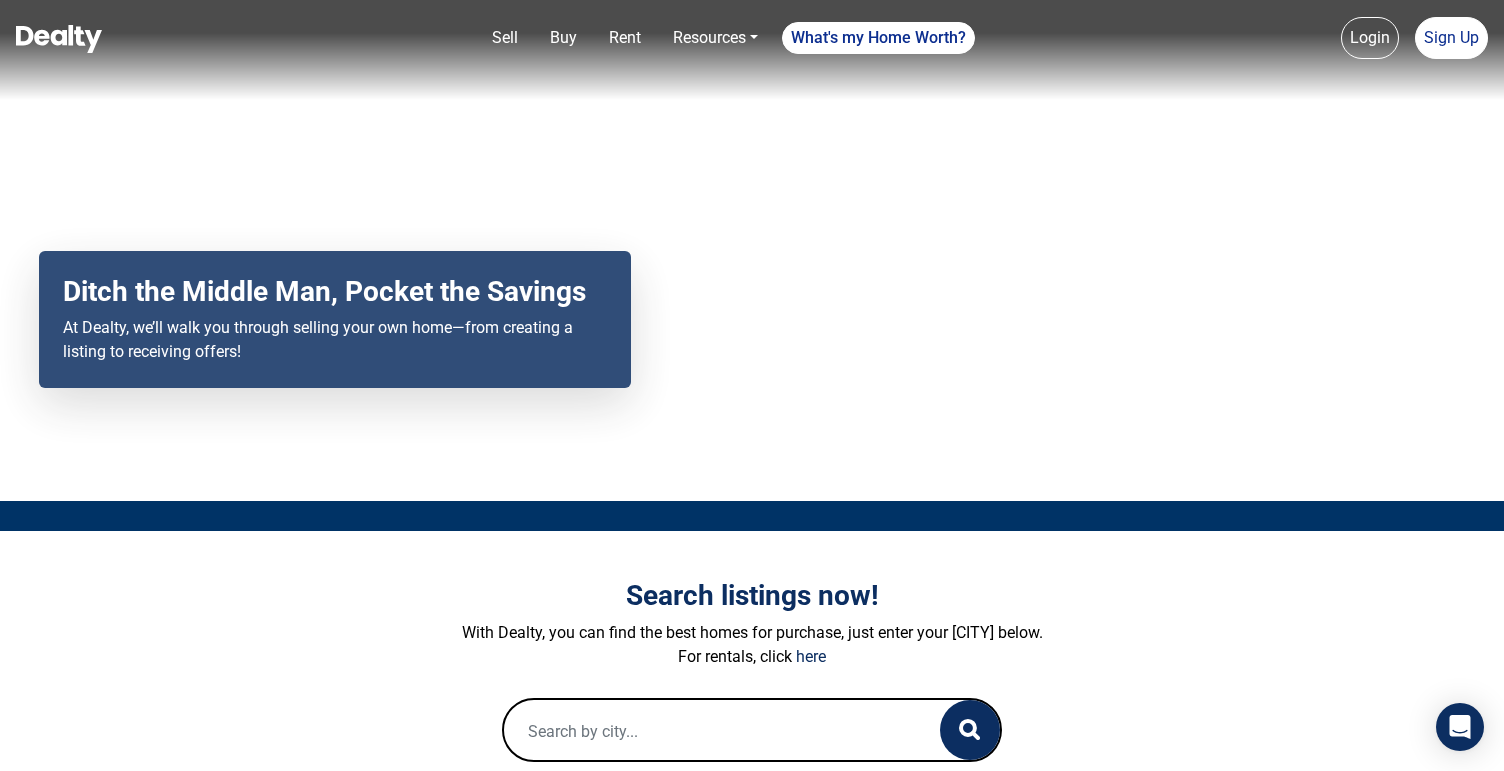 click at bounding box center (702, 732) 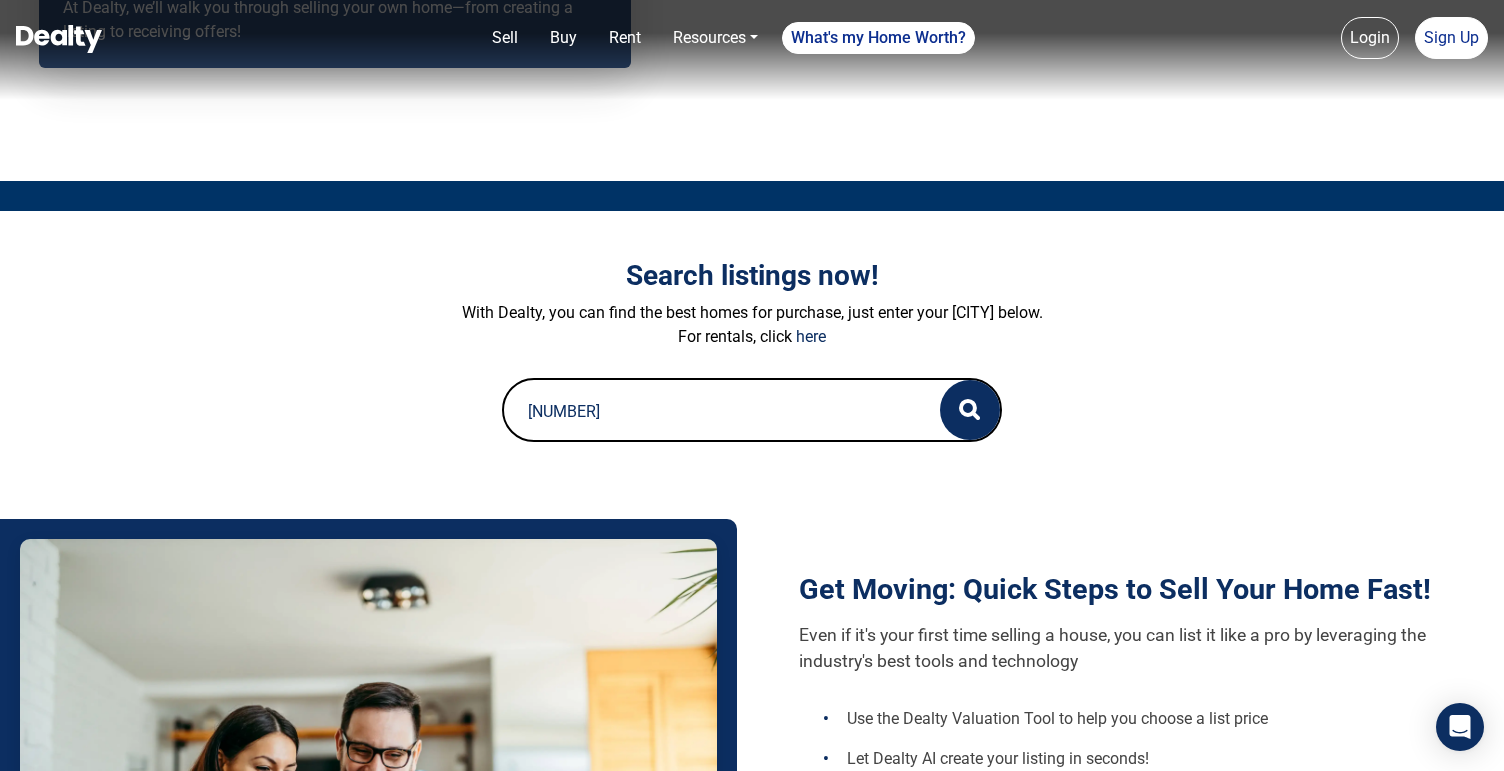 scroll, scrollTop: 324, scrollLeft: 0, axis: vertical 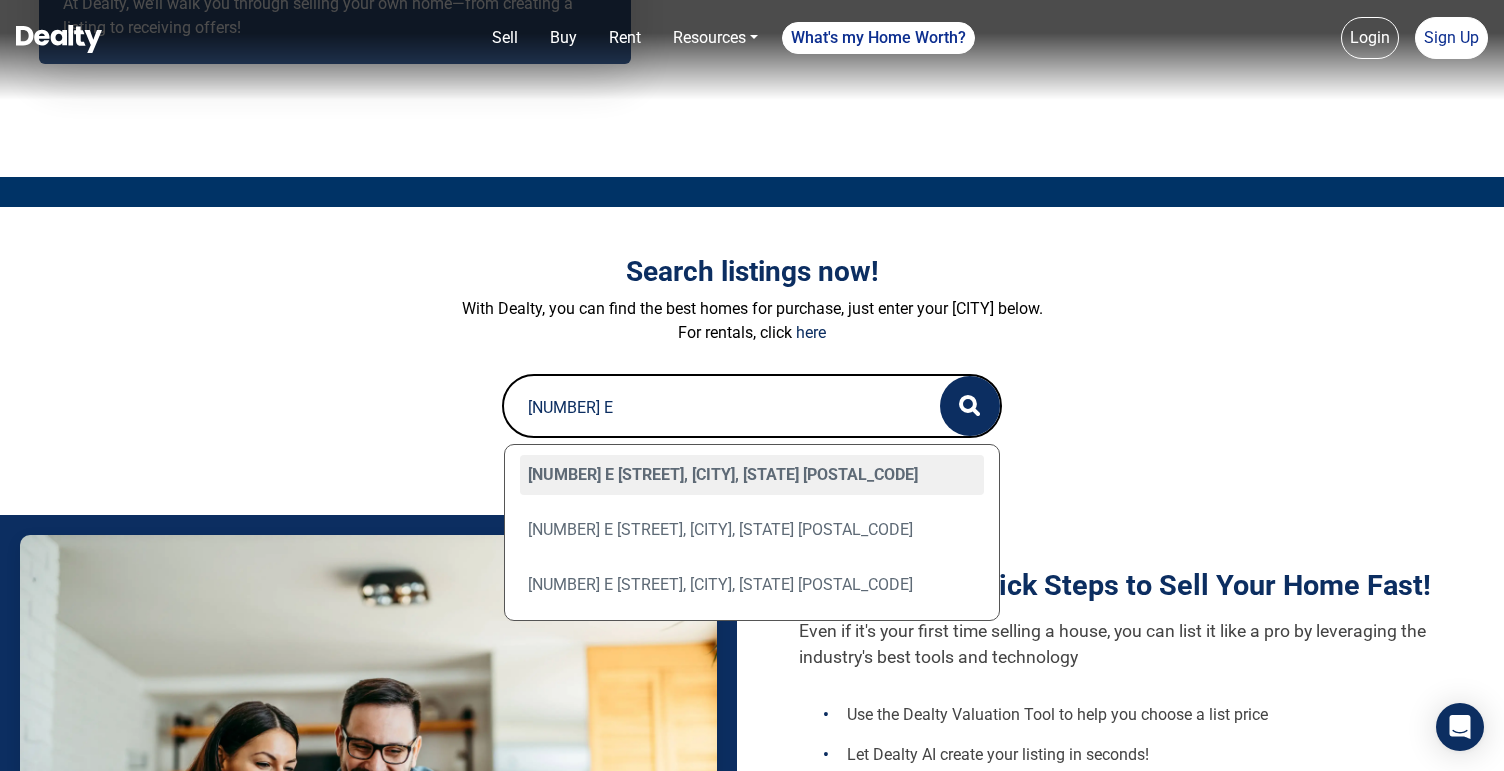 type on "9706 E M" 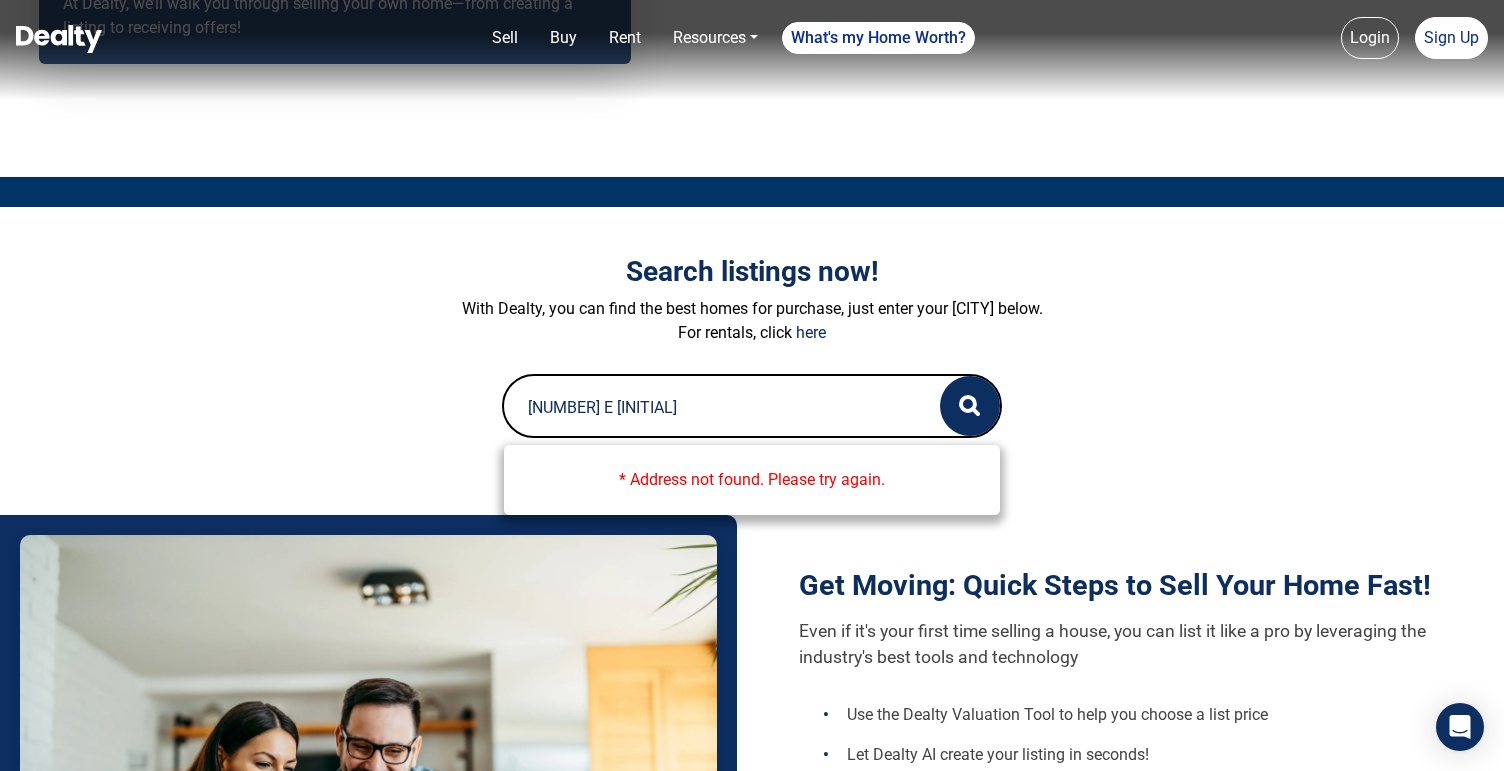 type 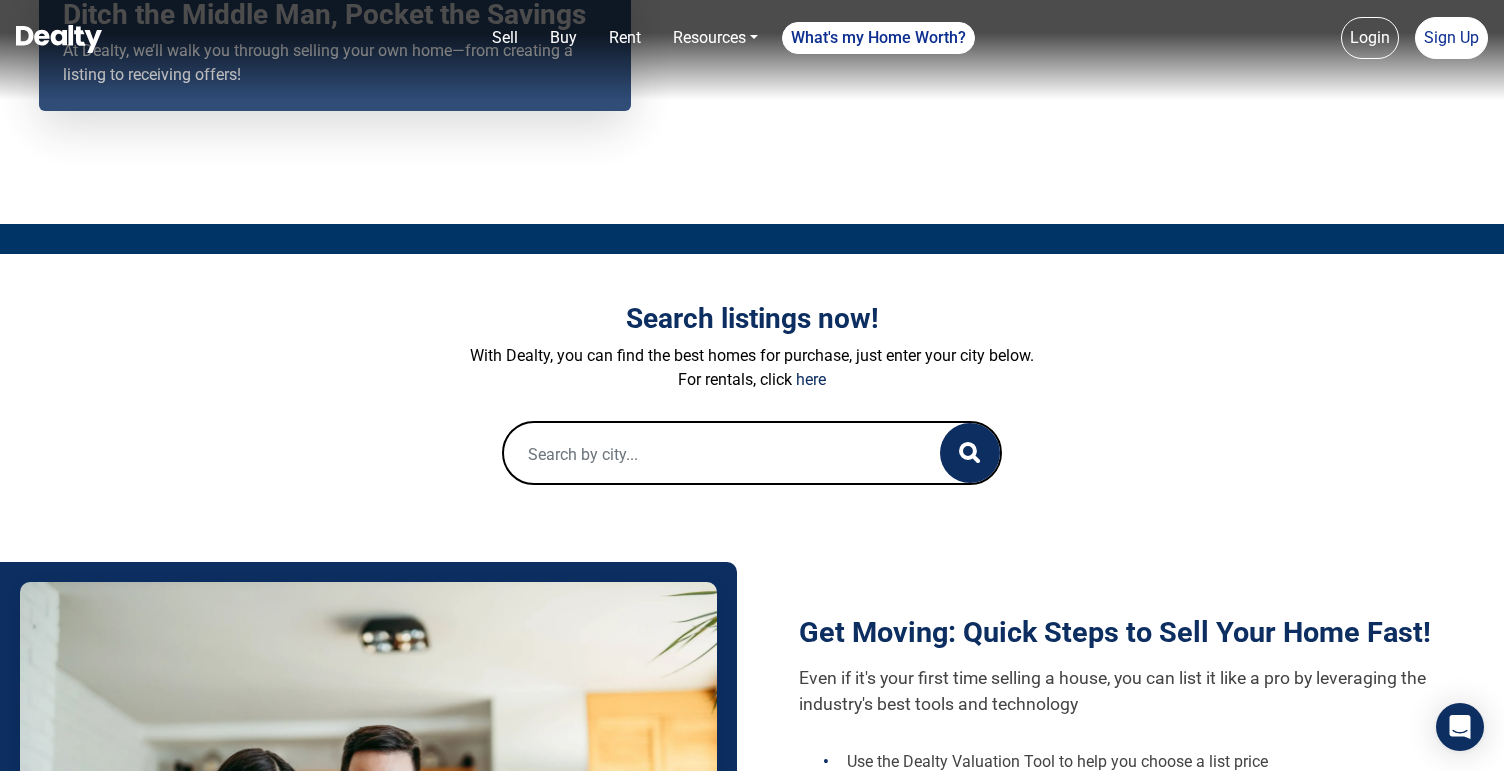scroll, scrollTop: 300, scrollLeft: 0, axis: vertical 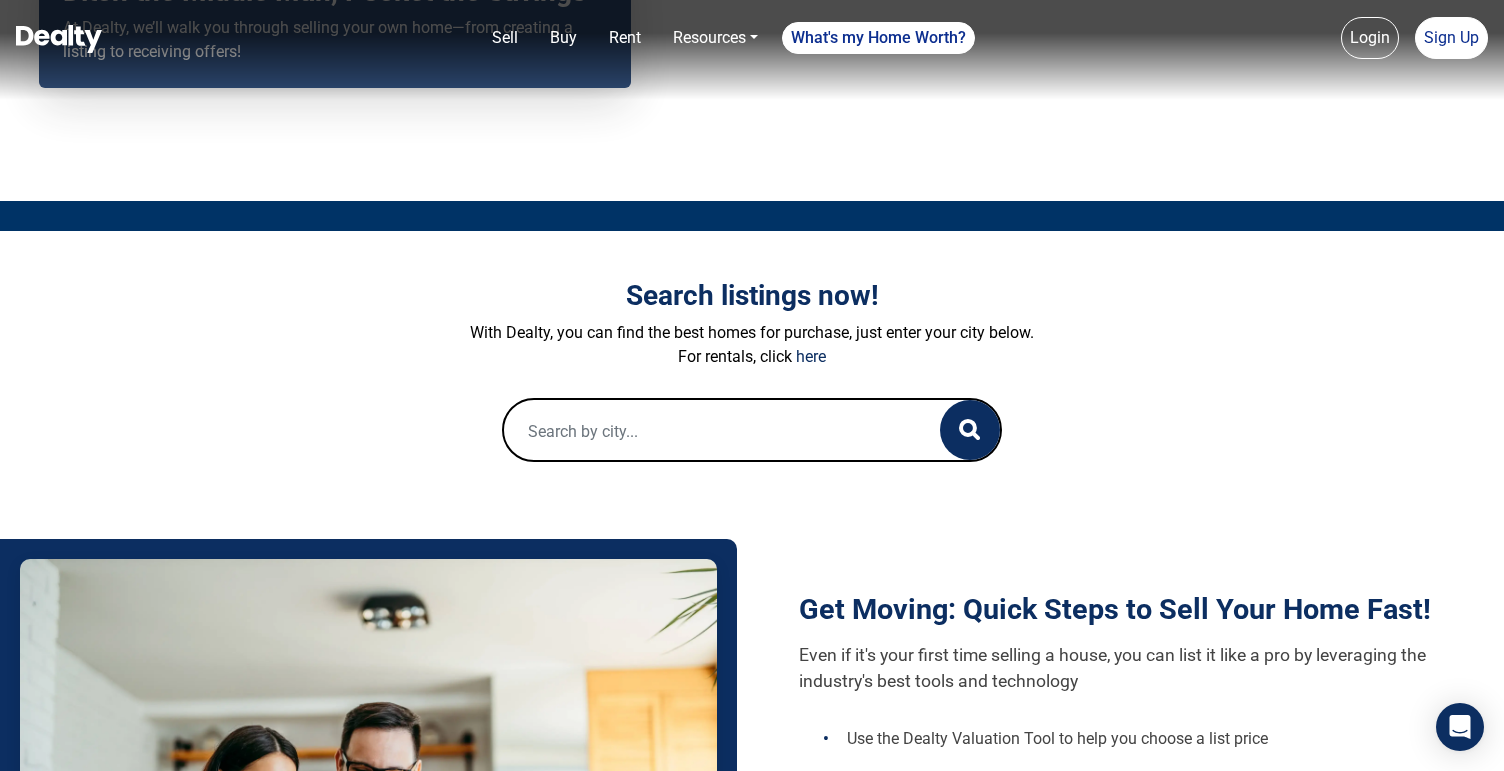 click at bounding box center [702, 432] 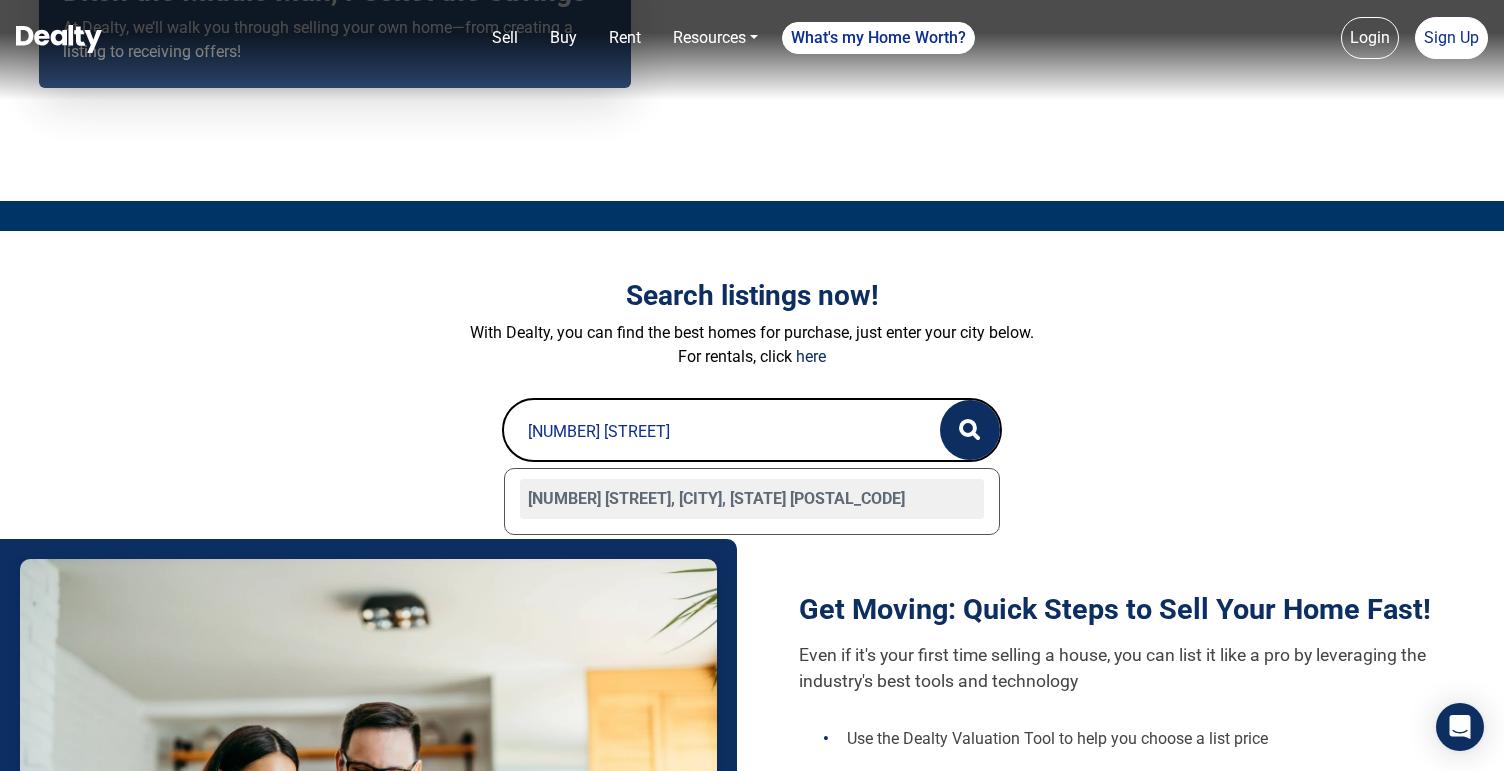 click on "8255 E VISTA DE VALLE, Scottsdale, AZ 85255" at bounding box center (752, 499) 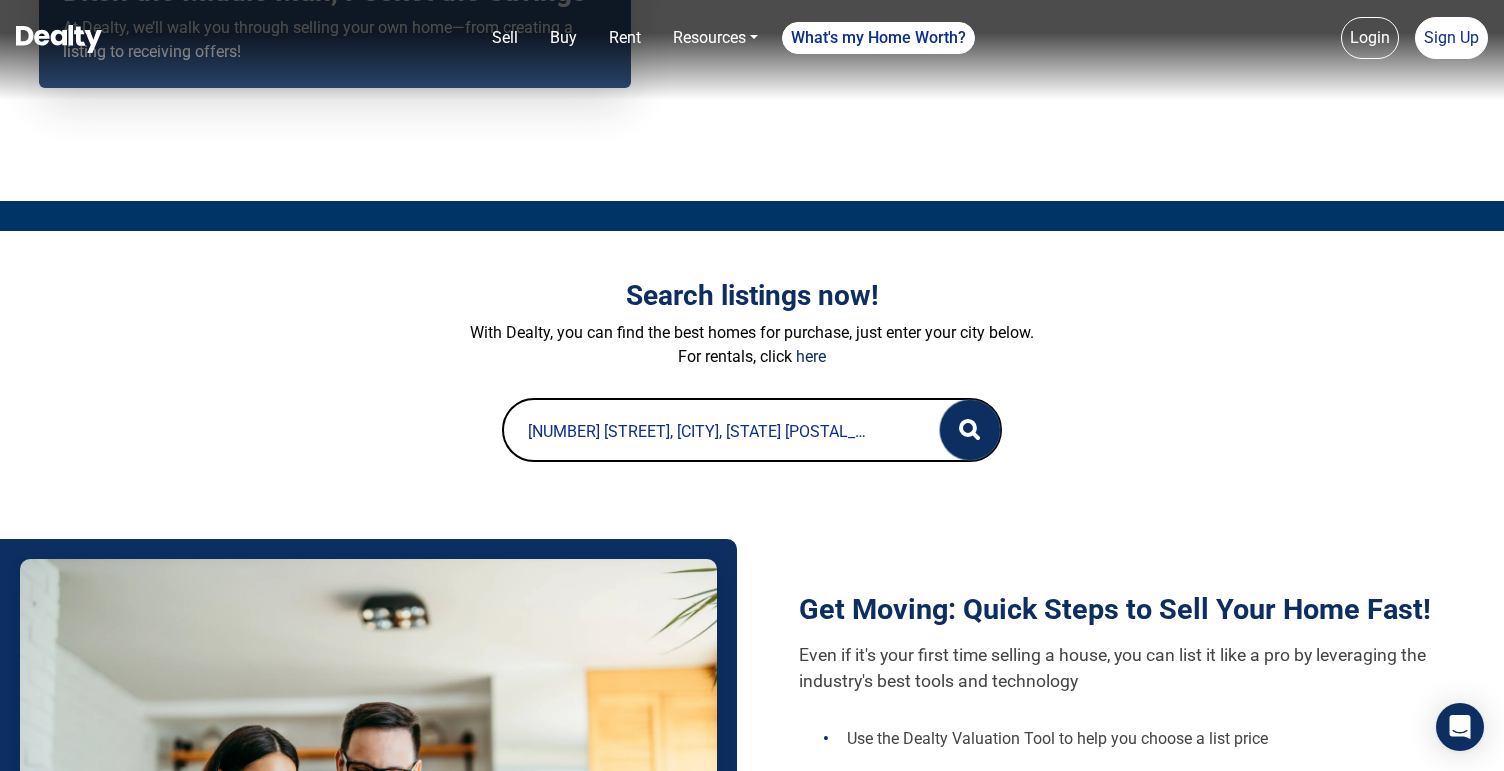 click 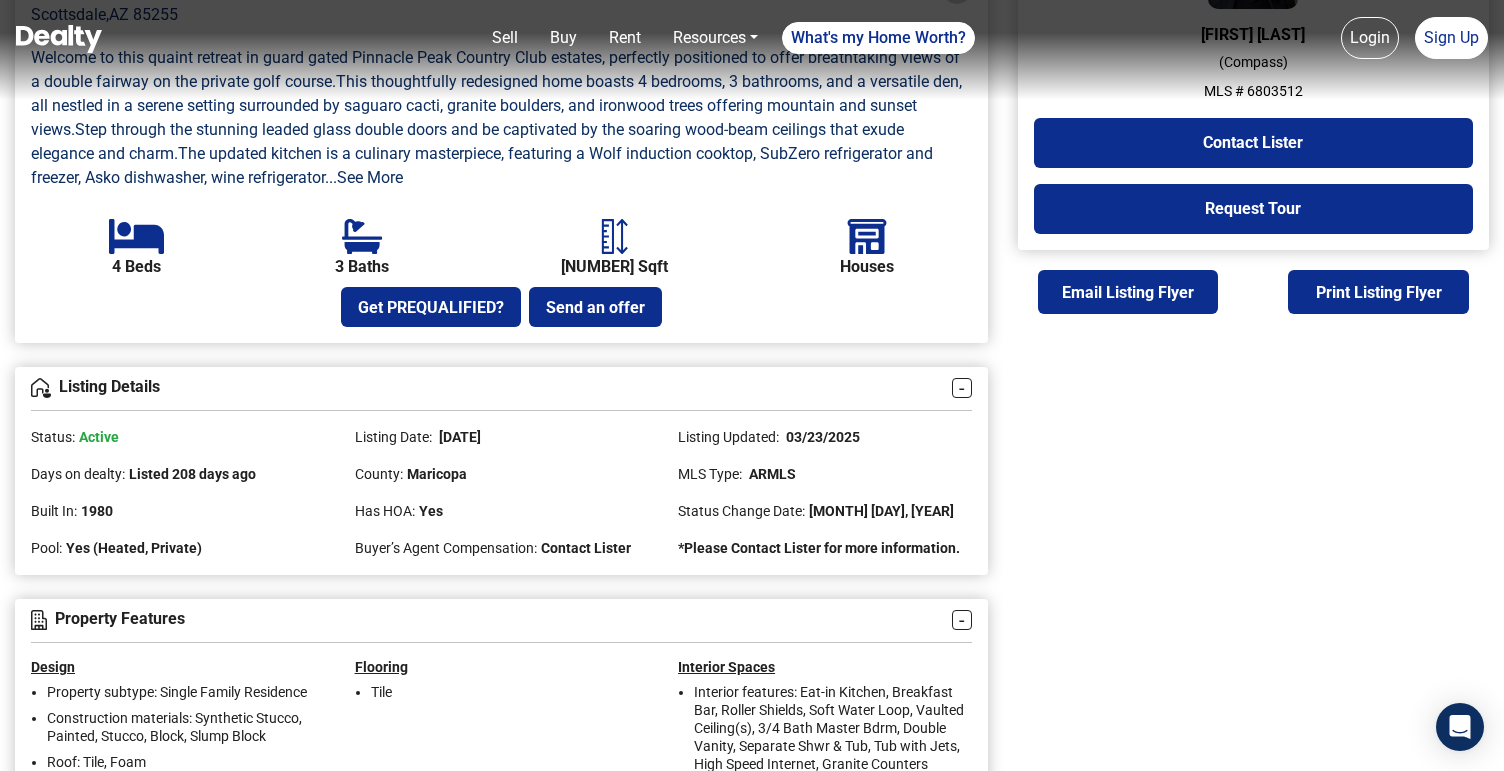 scroll, scrollTop: 701, scrollLeft: 0, axis: vertical 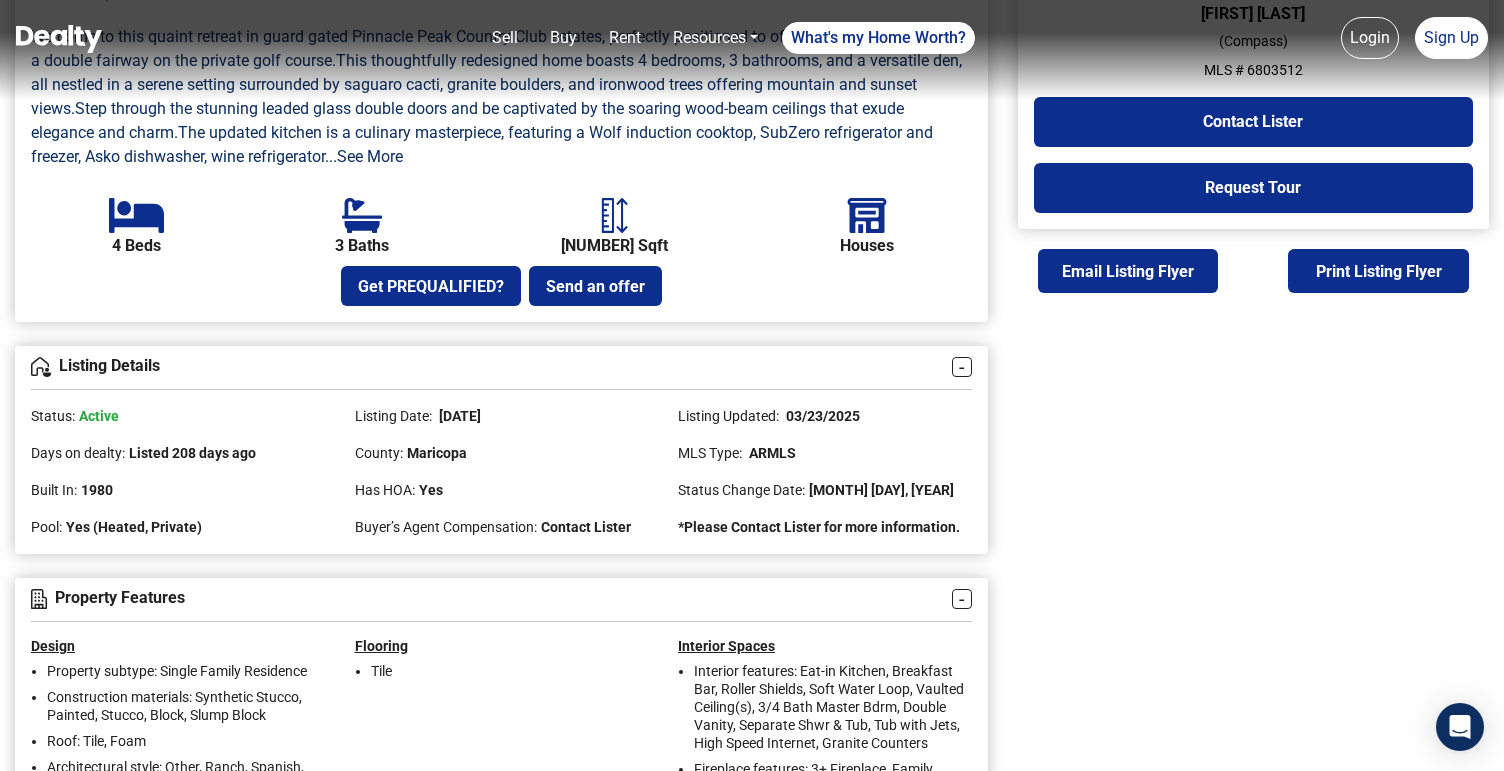 click on "Active" at bounding box center [99, 416] 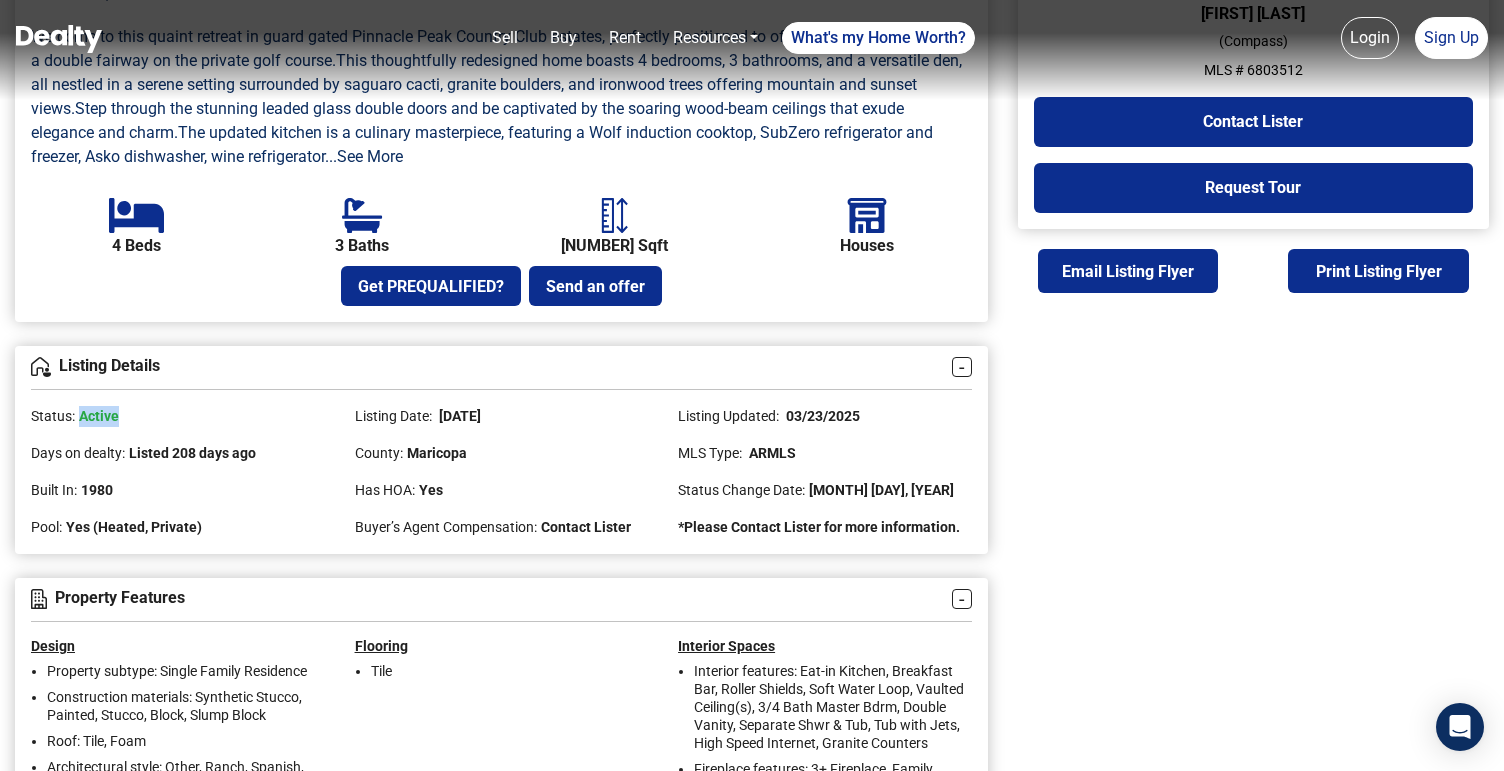 click on "Status: Active" at bounding box center [178, 408] 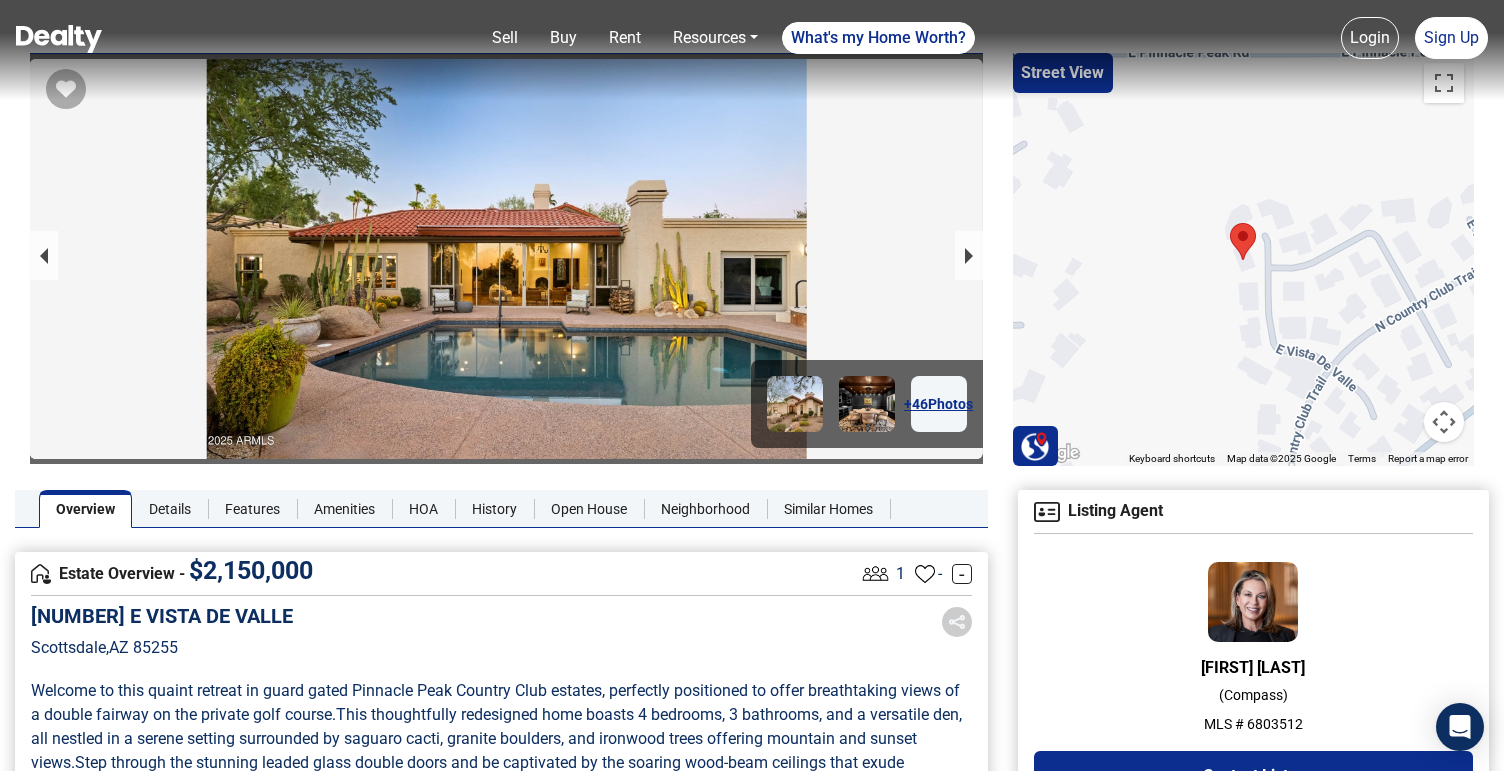 scroll, scrollTop: 0, scrollLeft: 0, axis: both 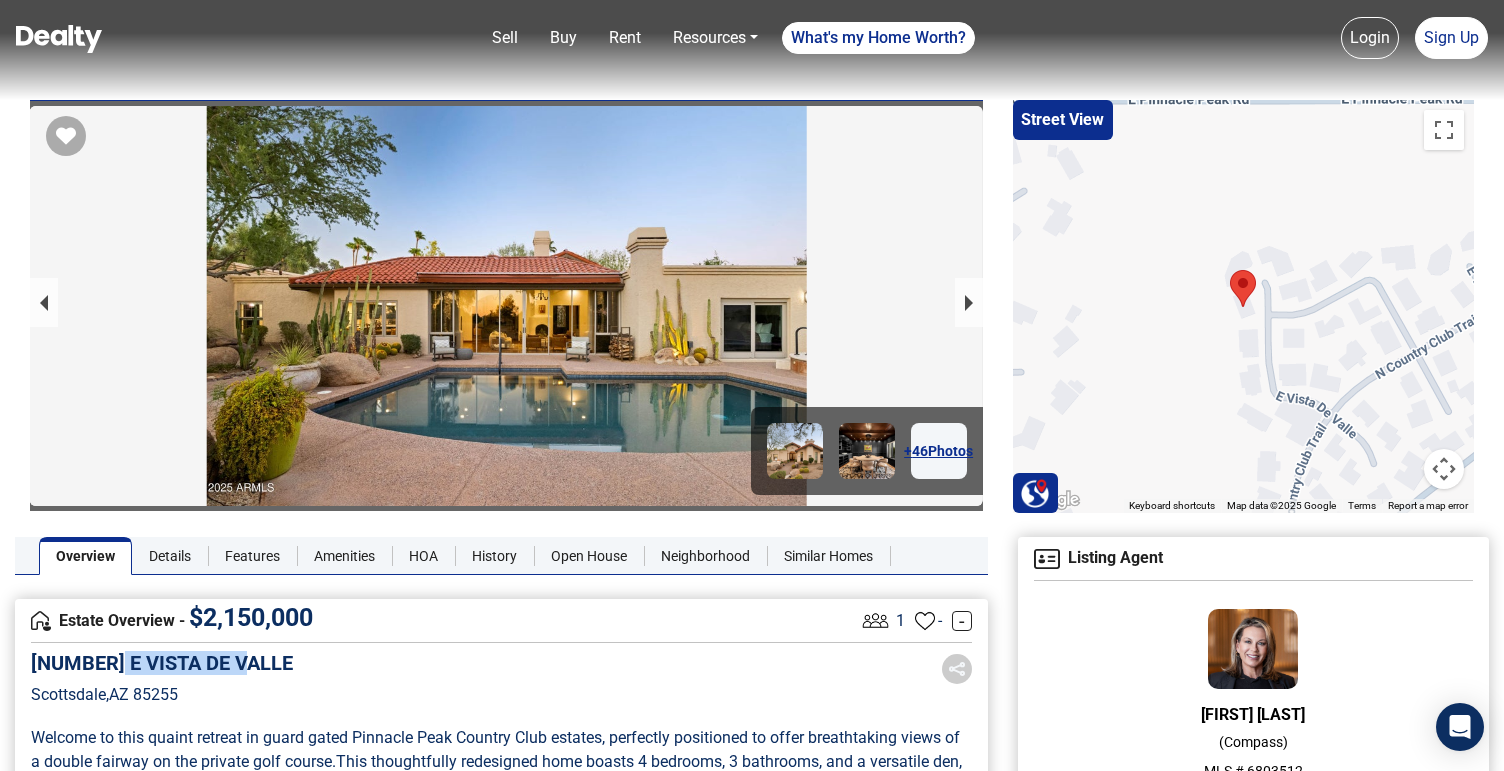drag, startPoint x: 112, startPoint y: 655, endPoint x: 340, endPoint y: 655, distance: 228 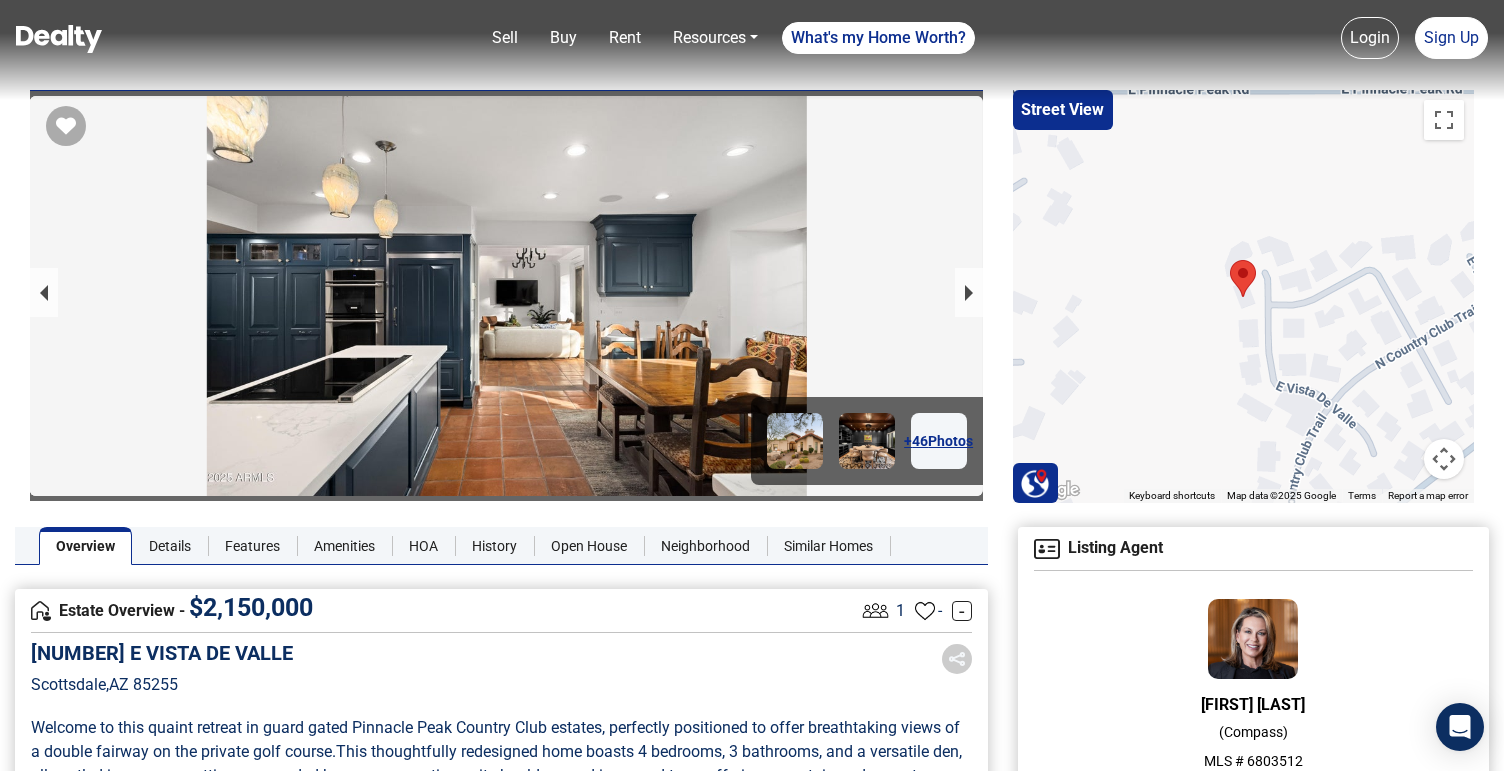 scroll, scrollTop: 0, scrollLeft: 0, axis: both 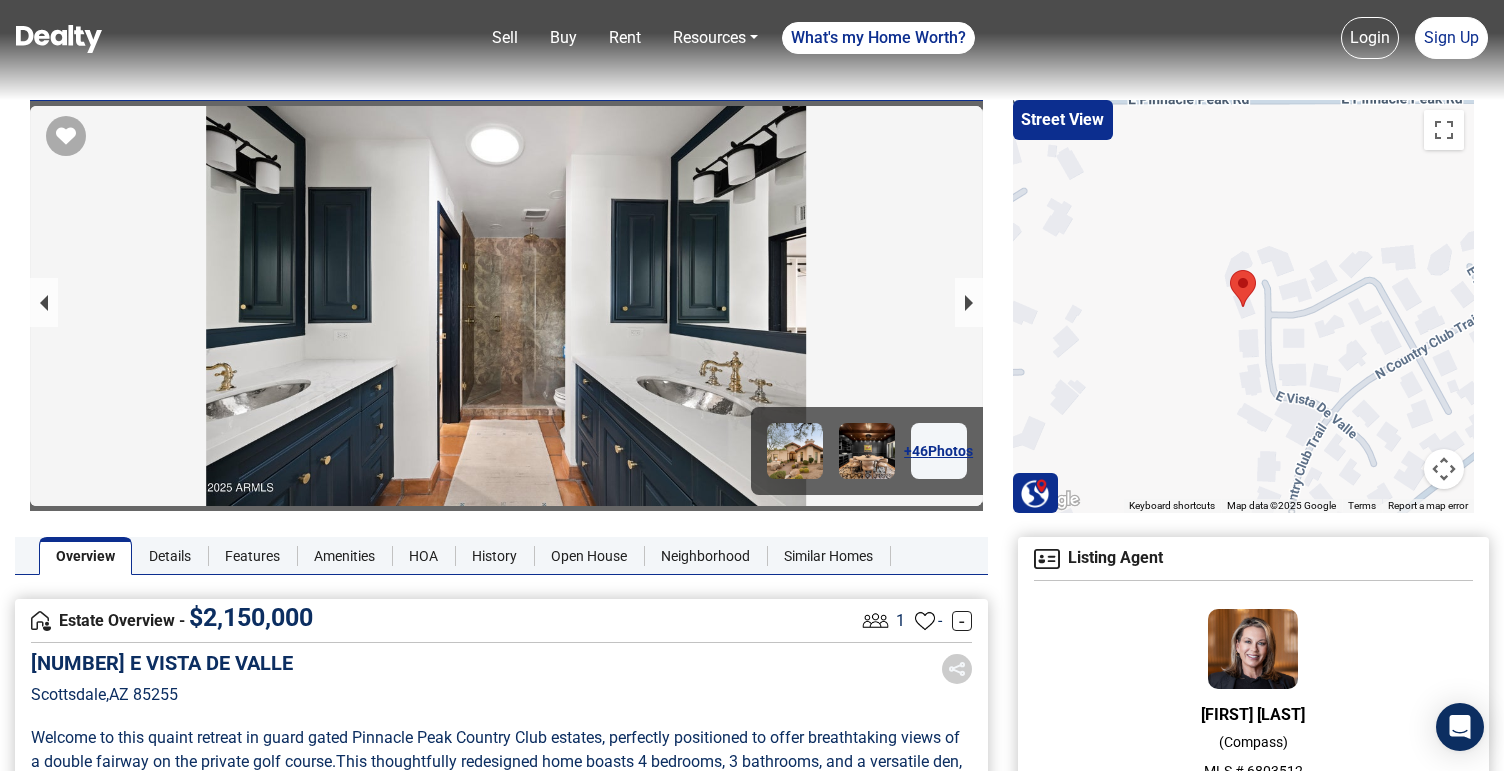 click on "Sell Buy Rent Resources Loan Calculator Loan Options Find an agent What's my Home Worth? Login Sign Up" at bounding box center [803, 38] 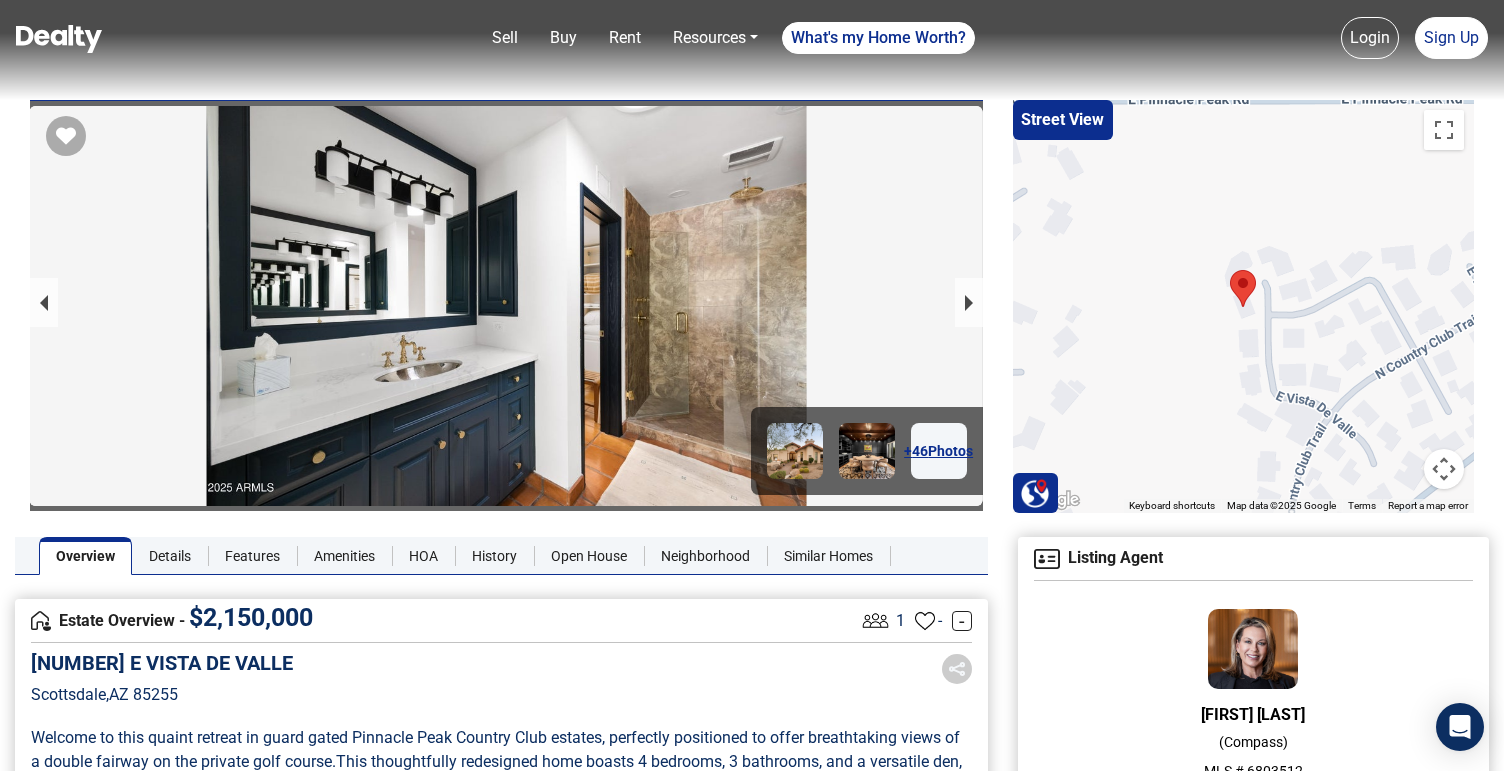 click at bounding box center (59, 39) 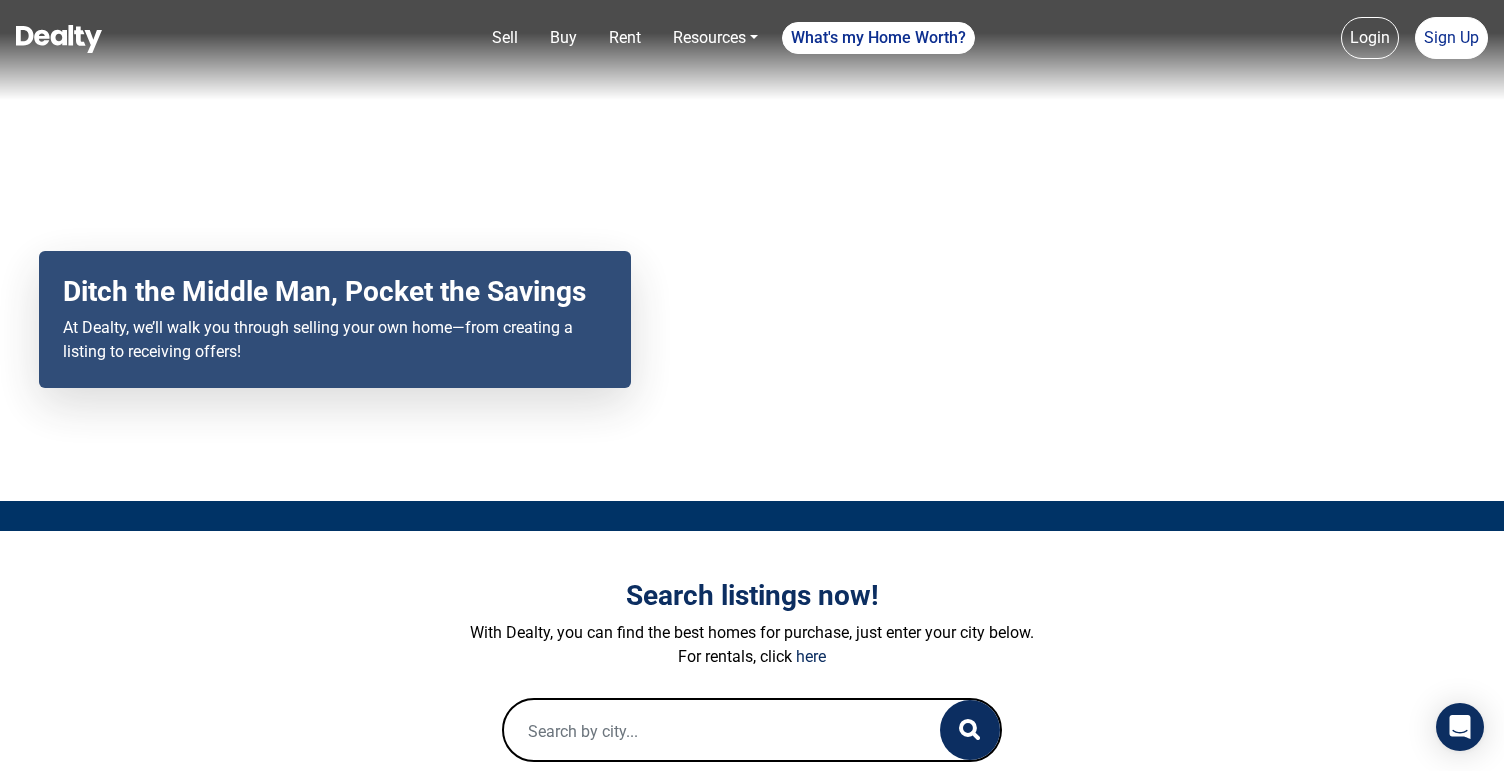 scroll, scrollTop: 201, scrollLeft: 0, axis: vertical 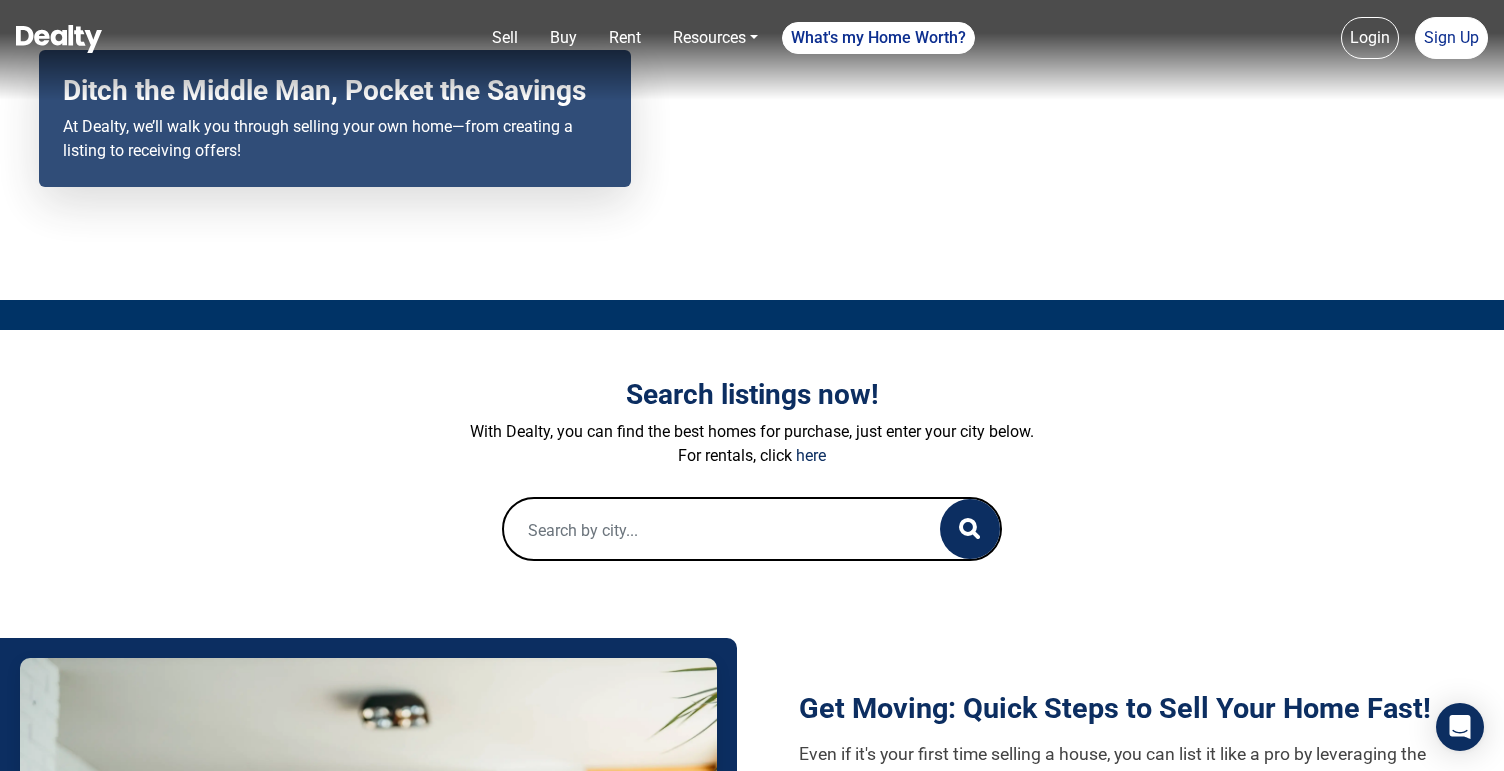 click at bounding box center (702, 531) 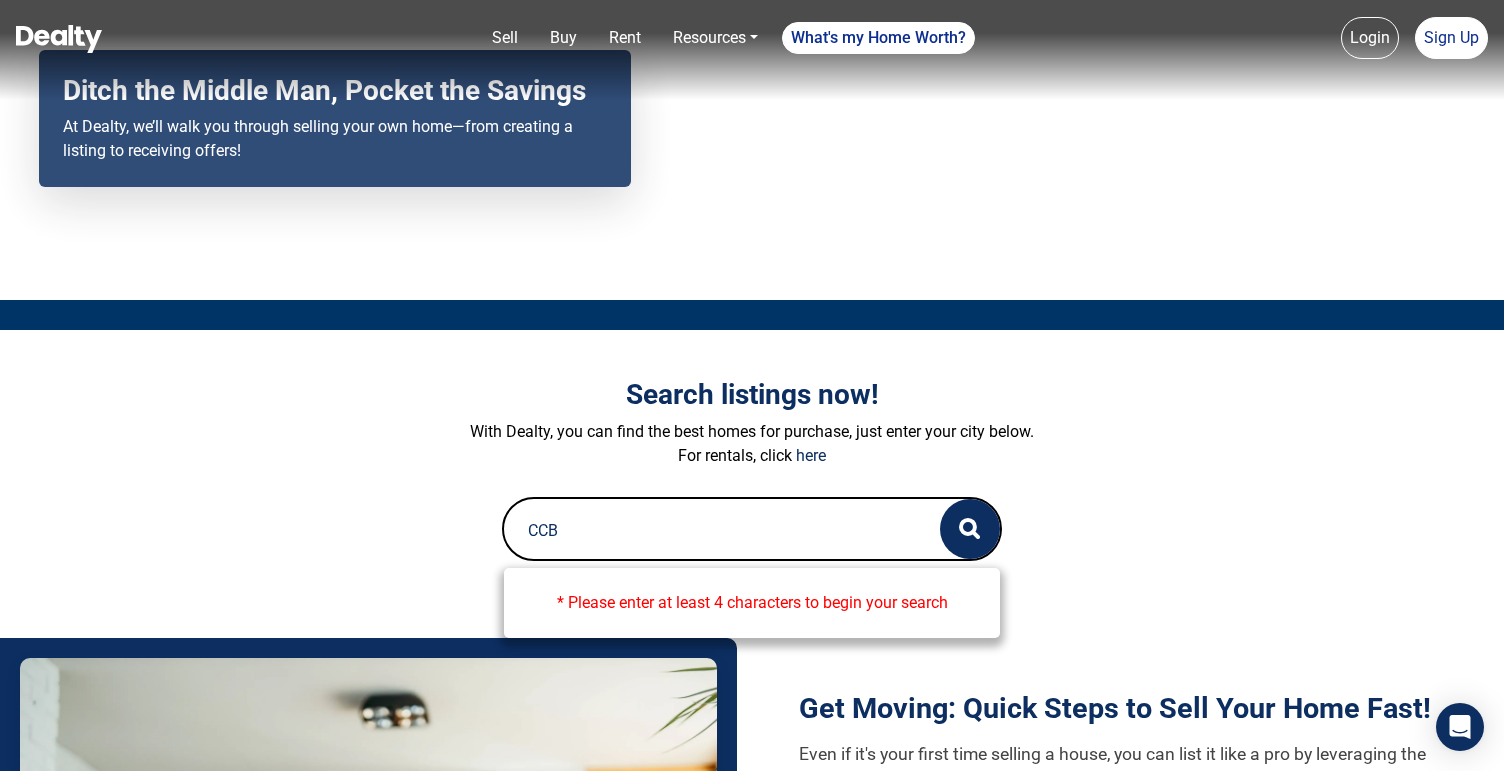 type on "CCBS" 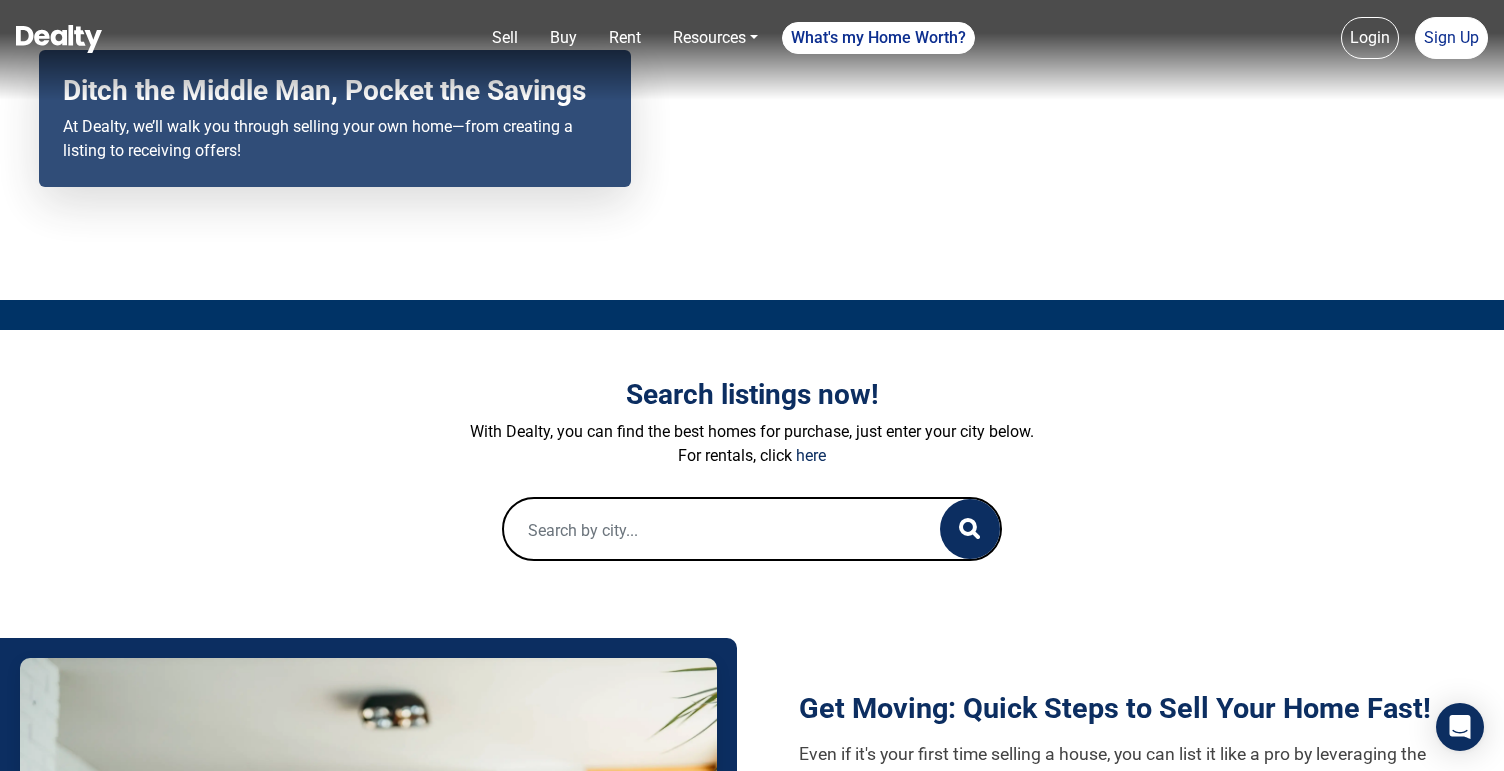 paste on "[NUMBER] E ROSEMONTE DR" 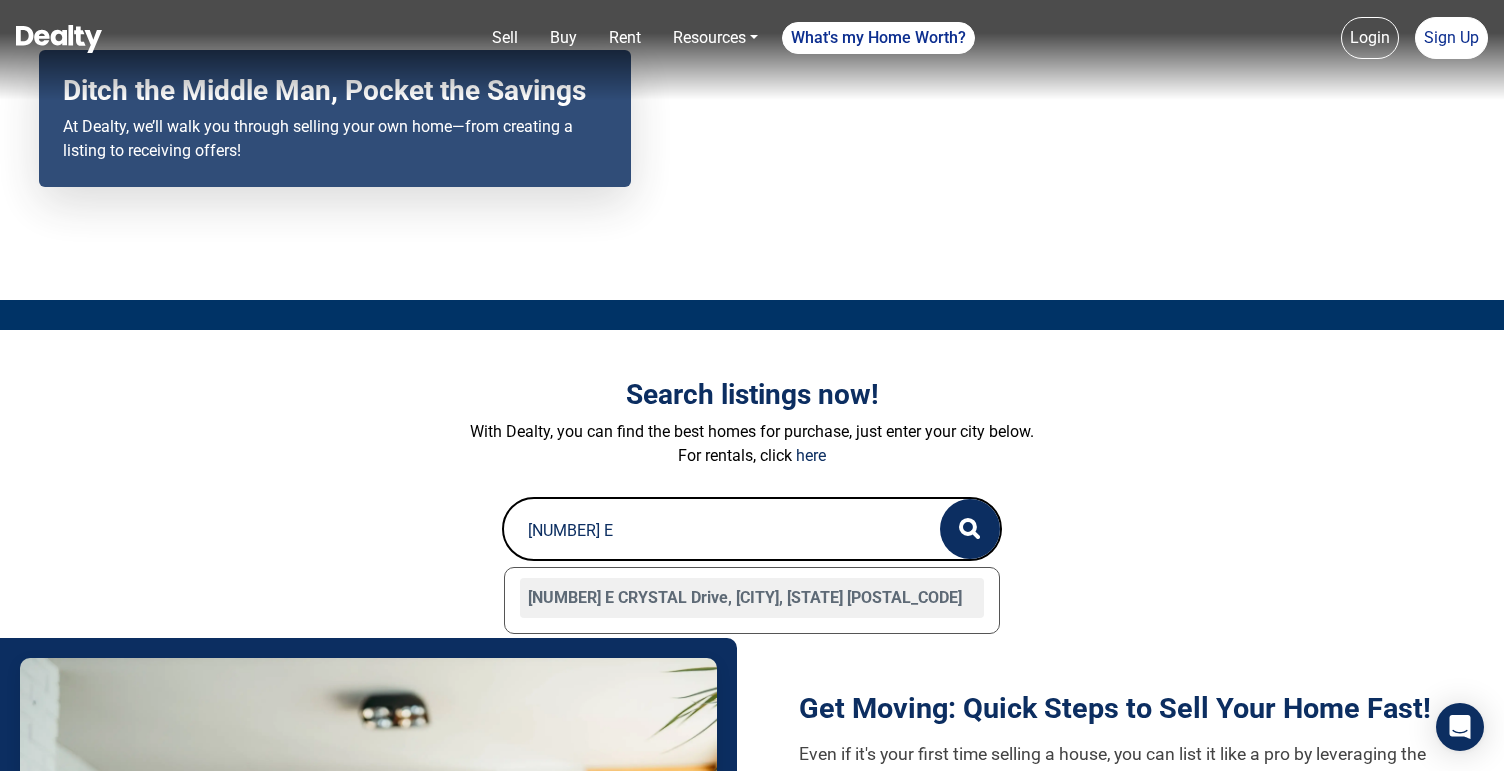 type on "[NUMBER] E" 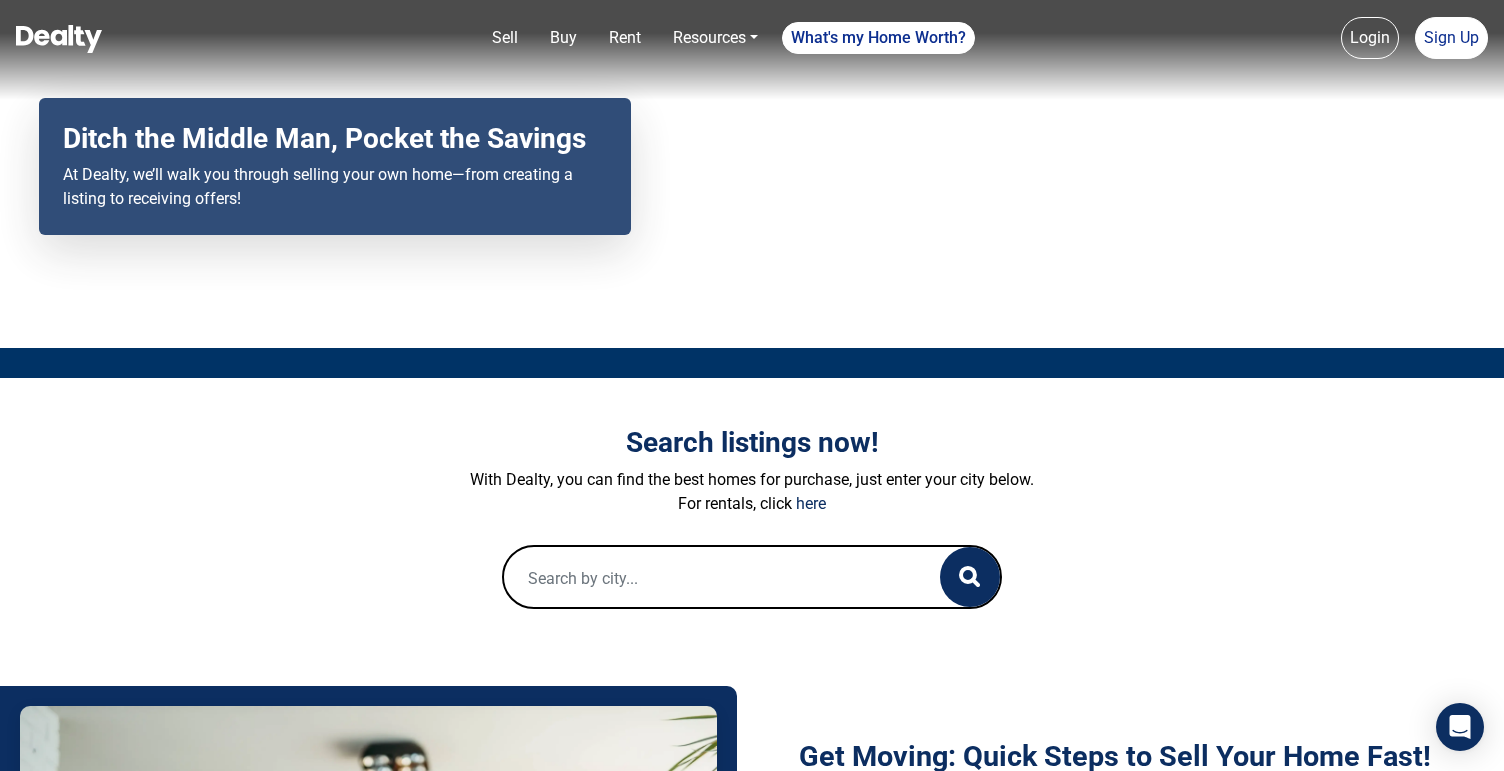 scroll, scrollTop: 0, scrollLeft: 0, axis: both 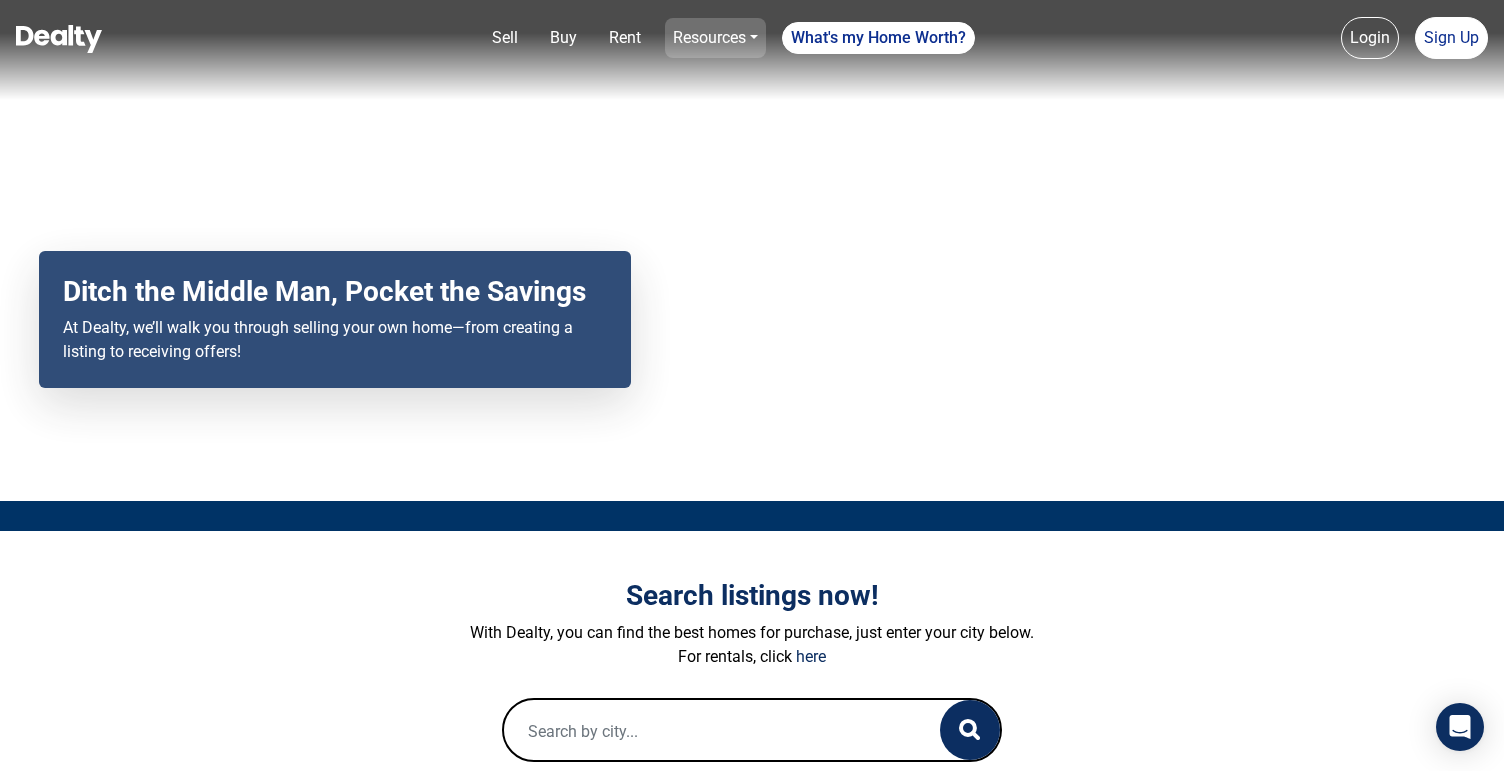 type 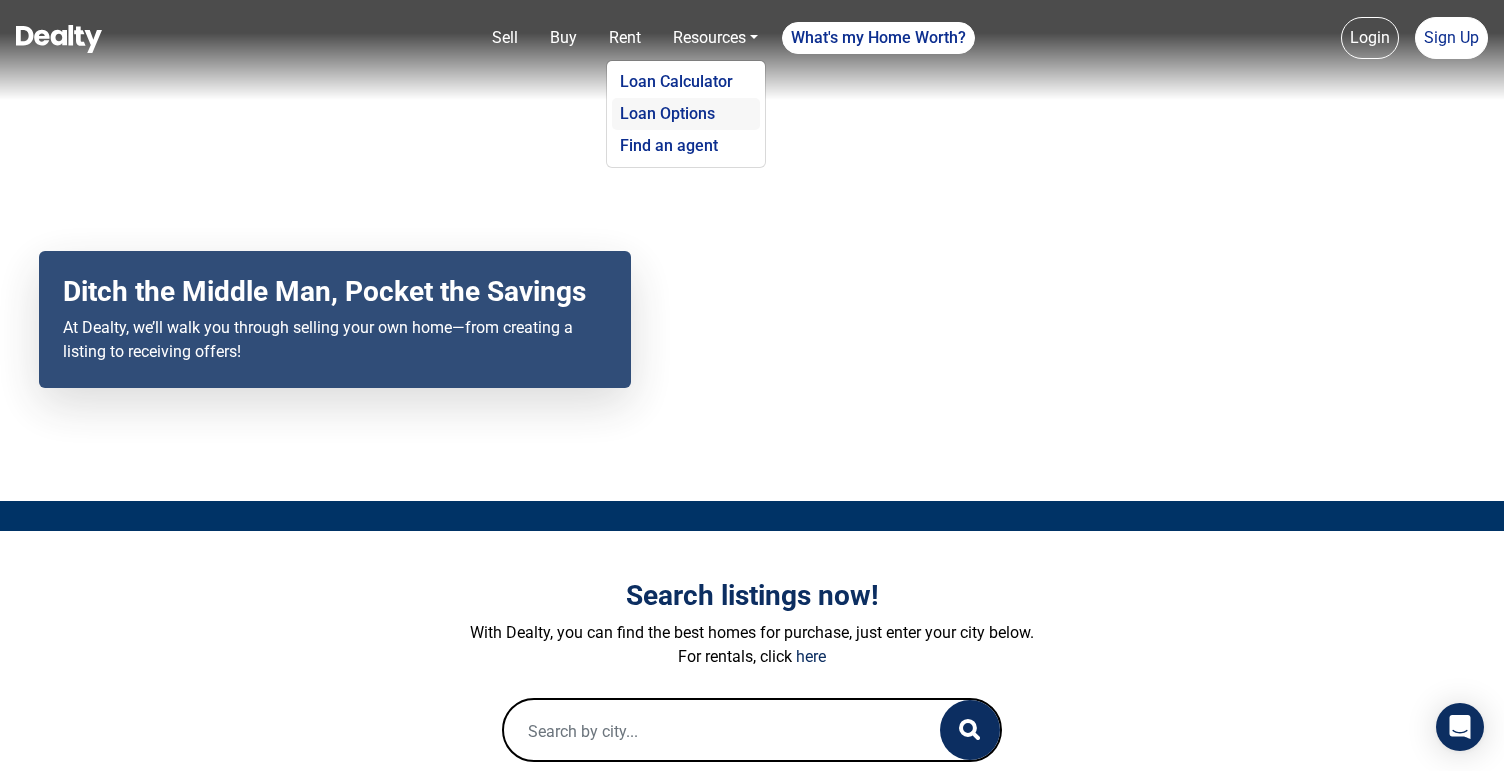click on "Loan Options" at bounding box center [686, 114] 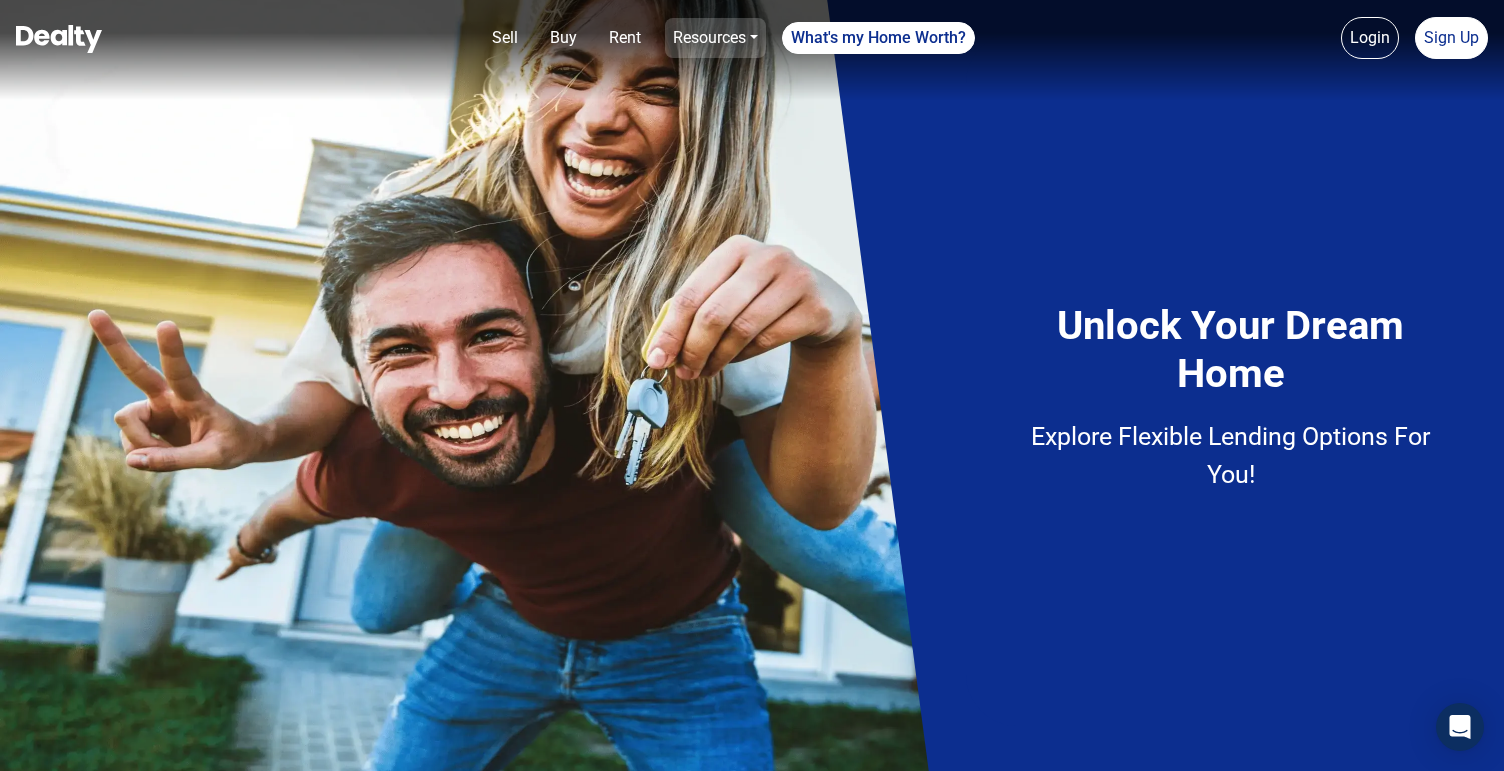 click on "Resources" at bounding box center [715, 38] 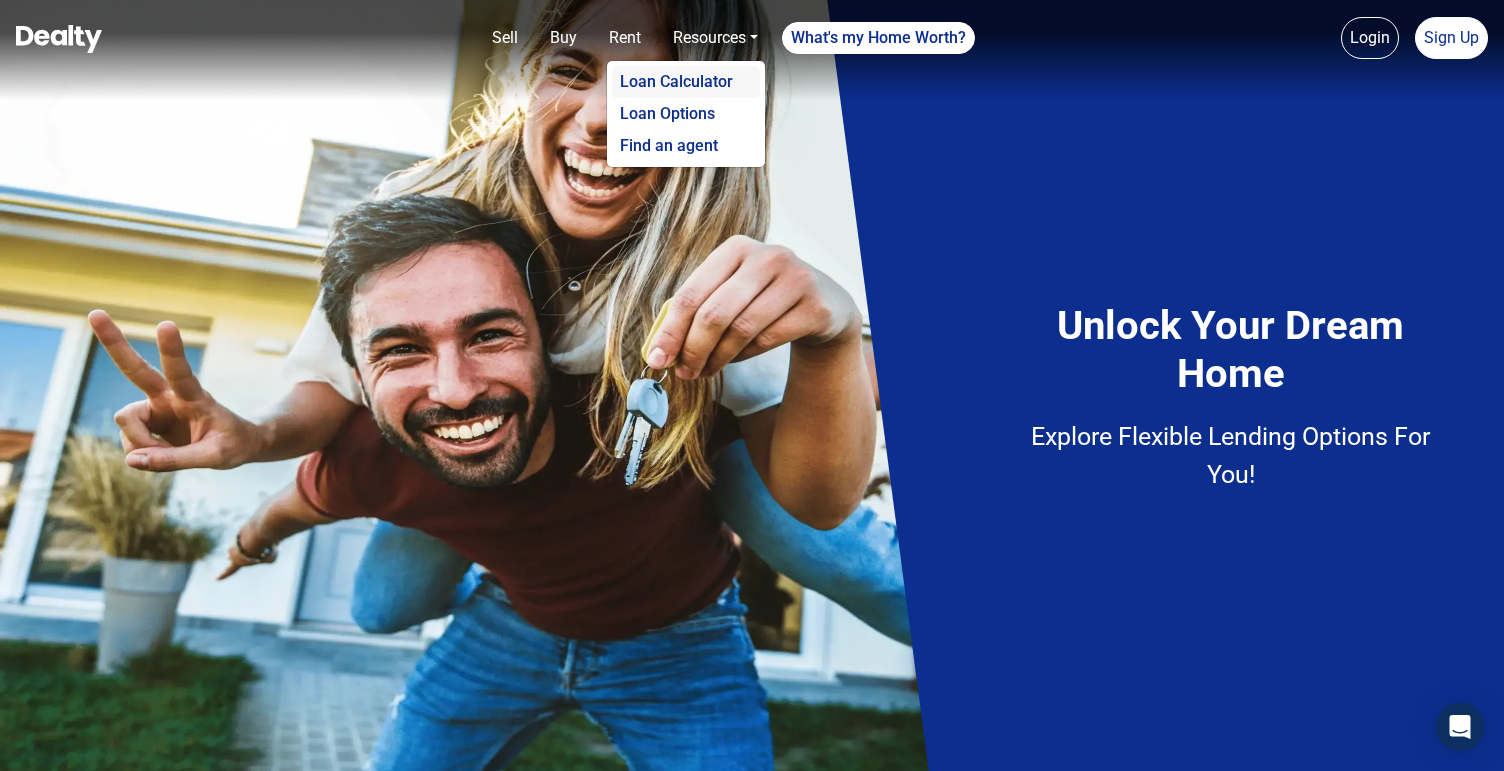 click on "Loan Calculator" at bounding box center [686, 82] 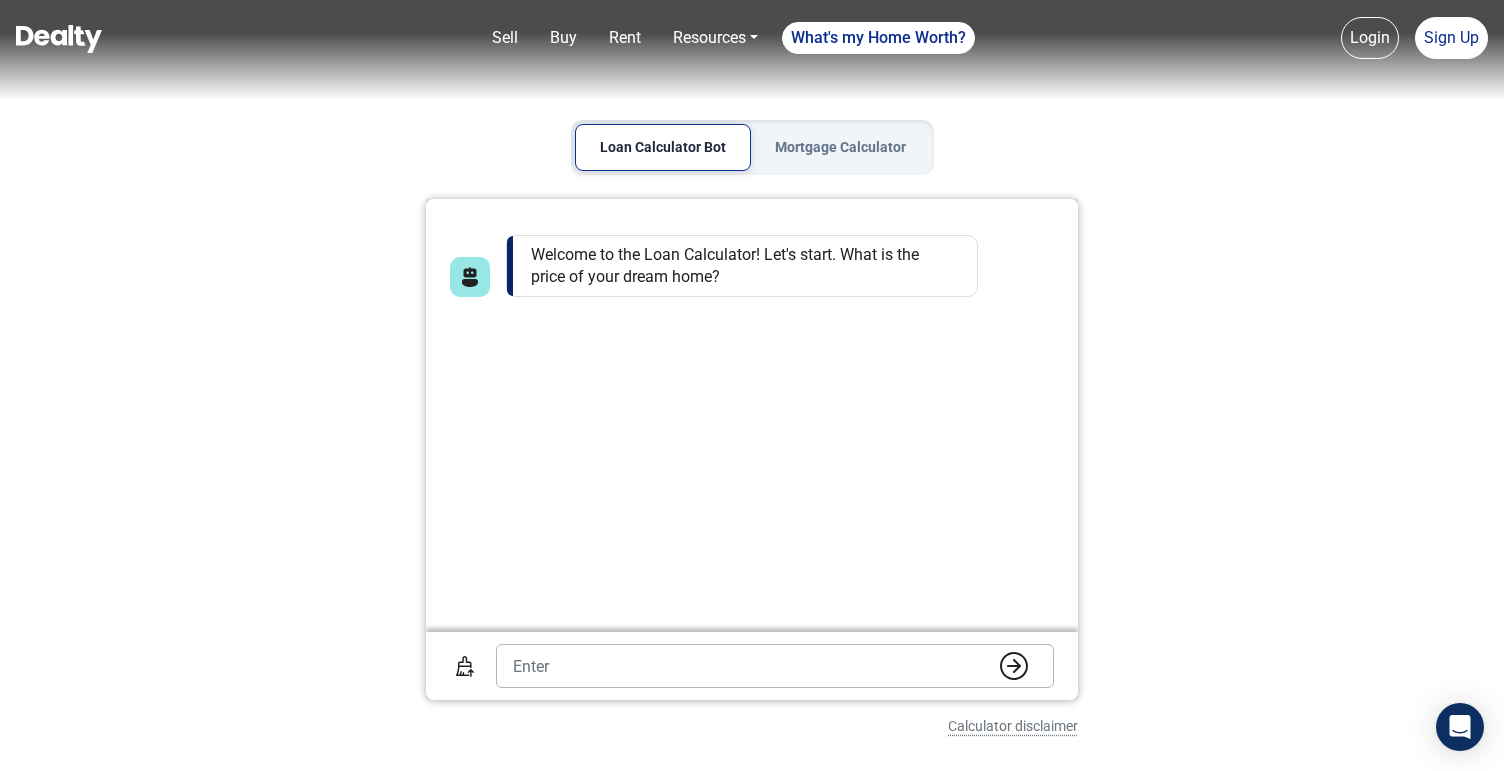click on "Mortgage Calculator" at bounding box center (840, 147) 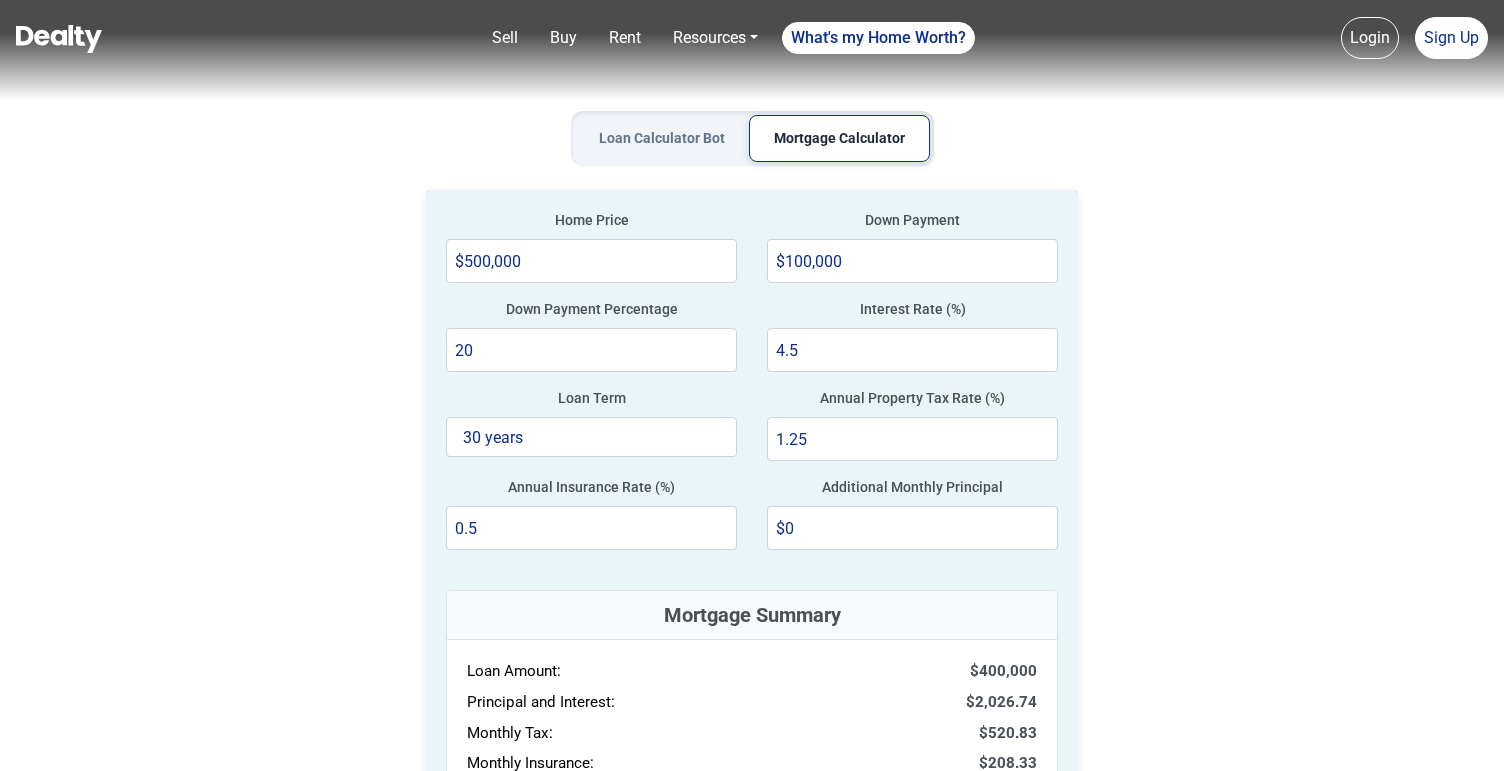 scroll, scrollTop: 0, scrollLeft: 0, axis: both 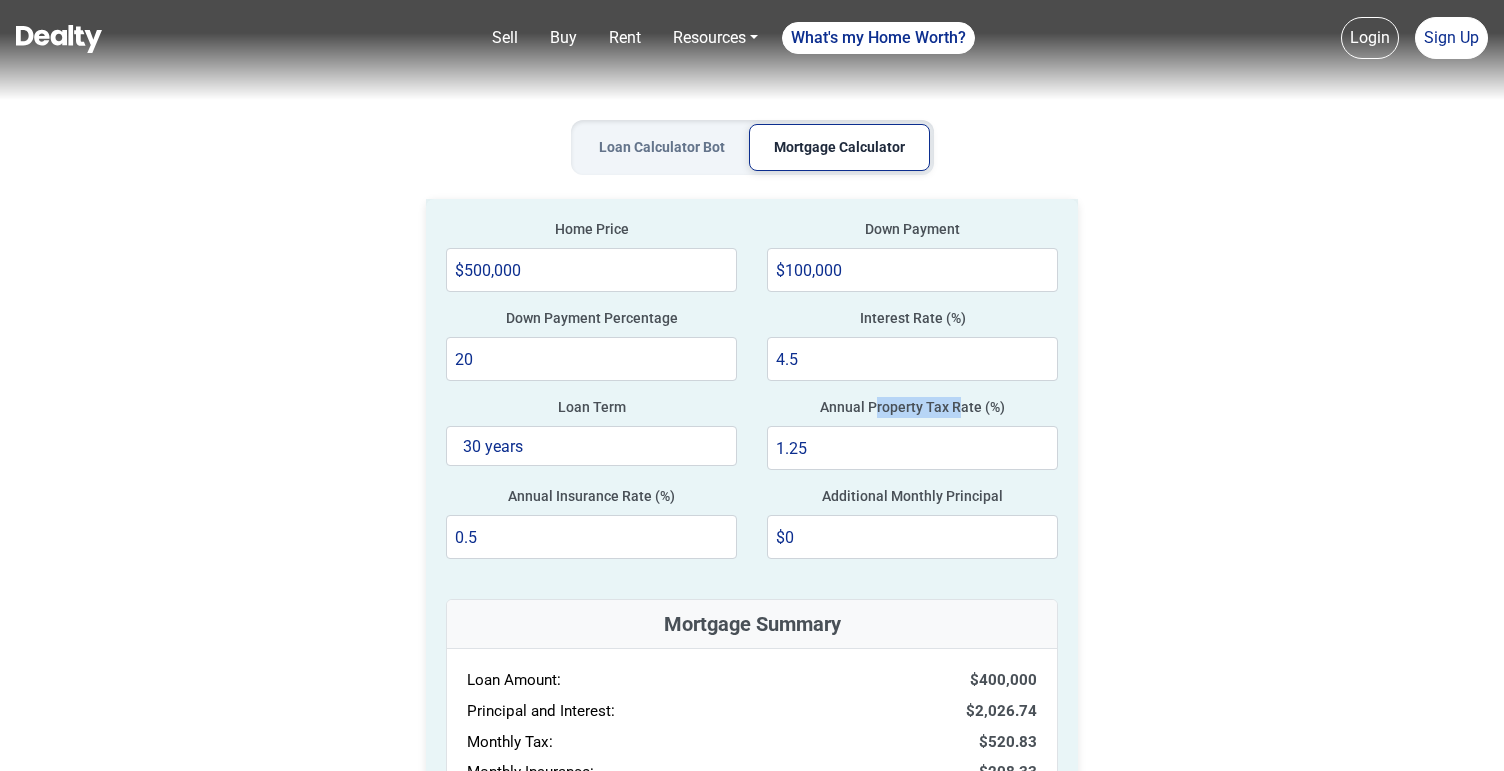 drag, startPoint x: 877, startPoint y: 407, endPoint x: 960, endPoint y: 402, distance: 83.15047 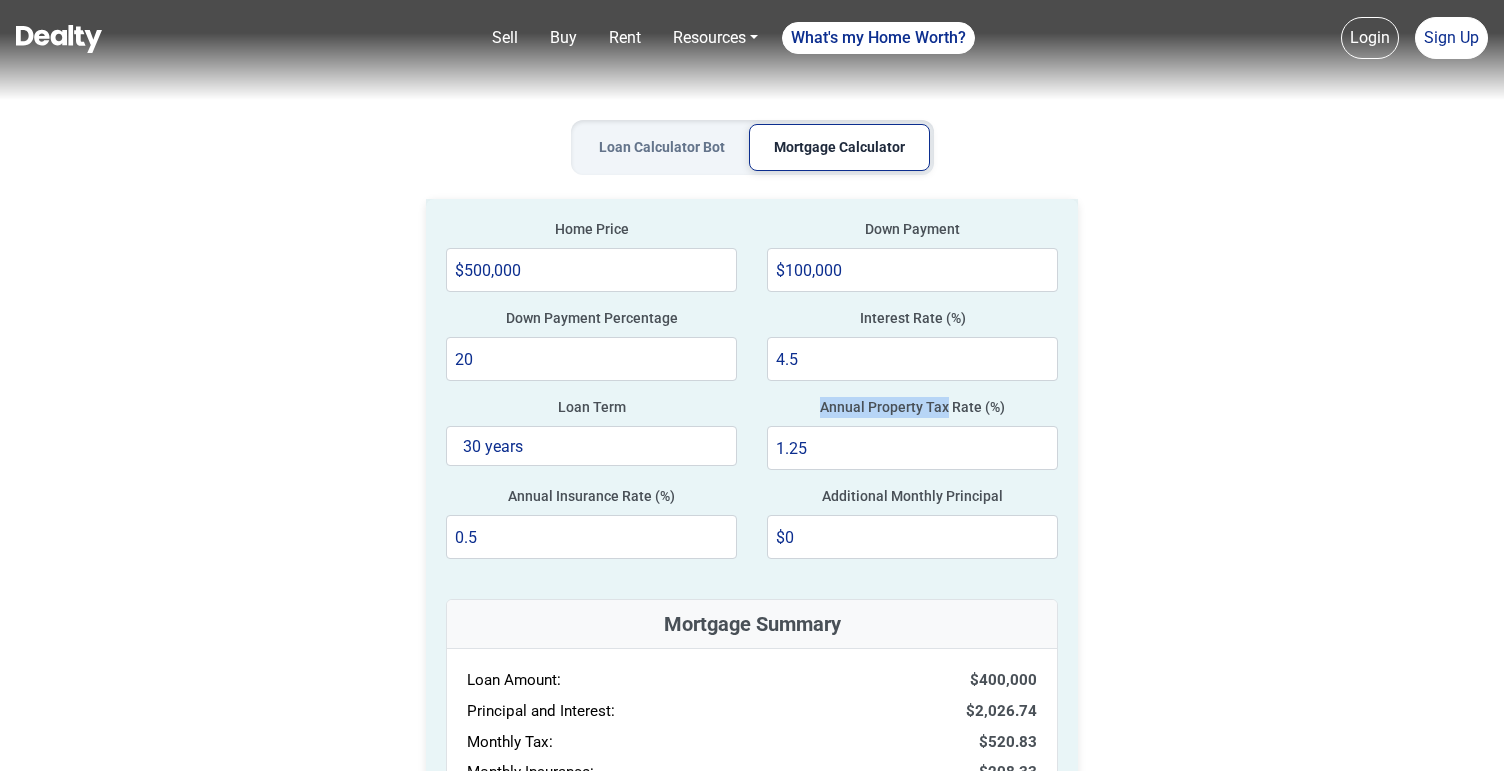 drag, startPoint x: 820, startPoint y: 404, endPoint x: 948, endPoint y: 403, distance: 128.0039 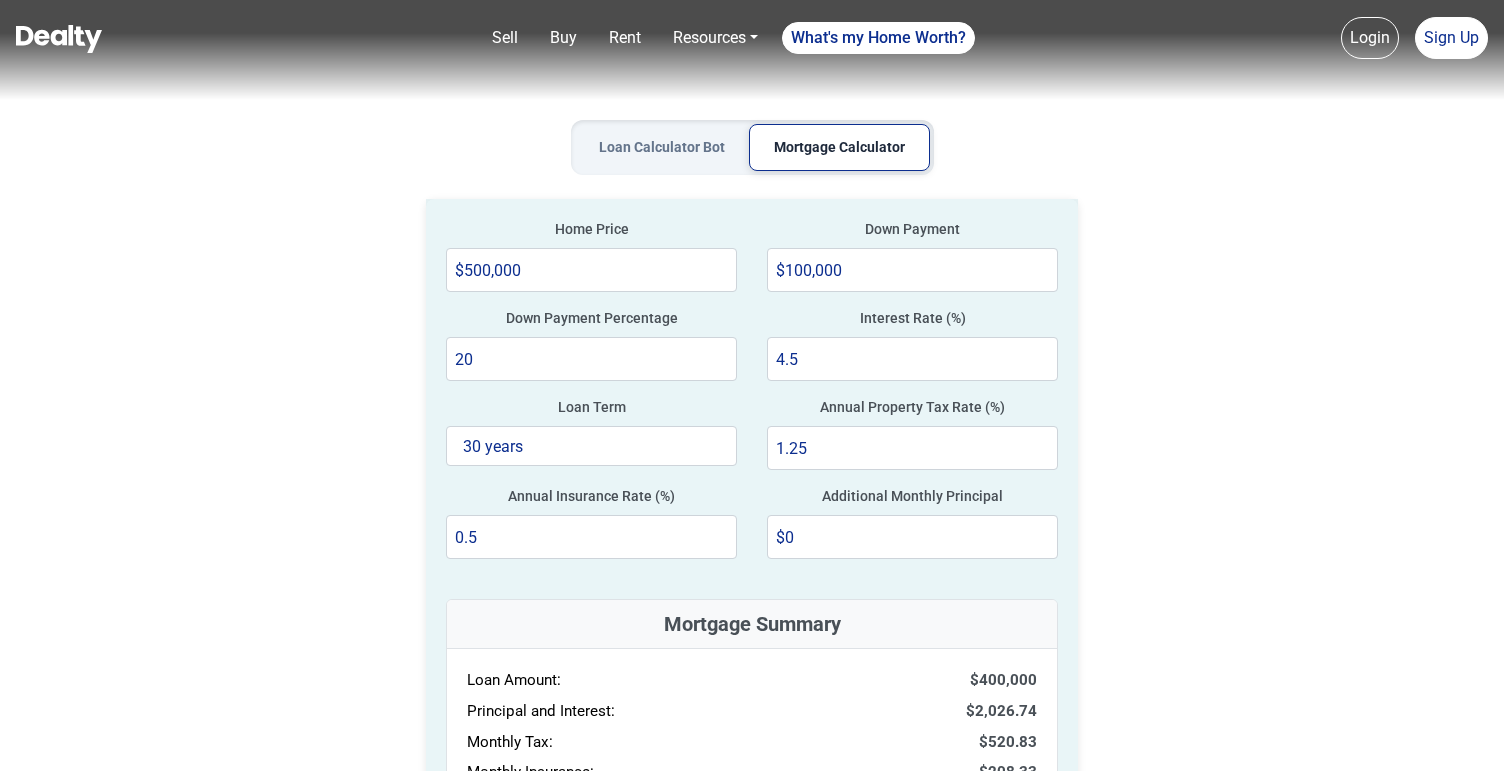 click on "Interest Rate (%) 4.5" at bounding box center (912, 352) 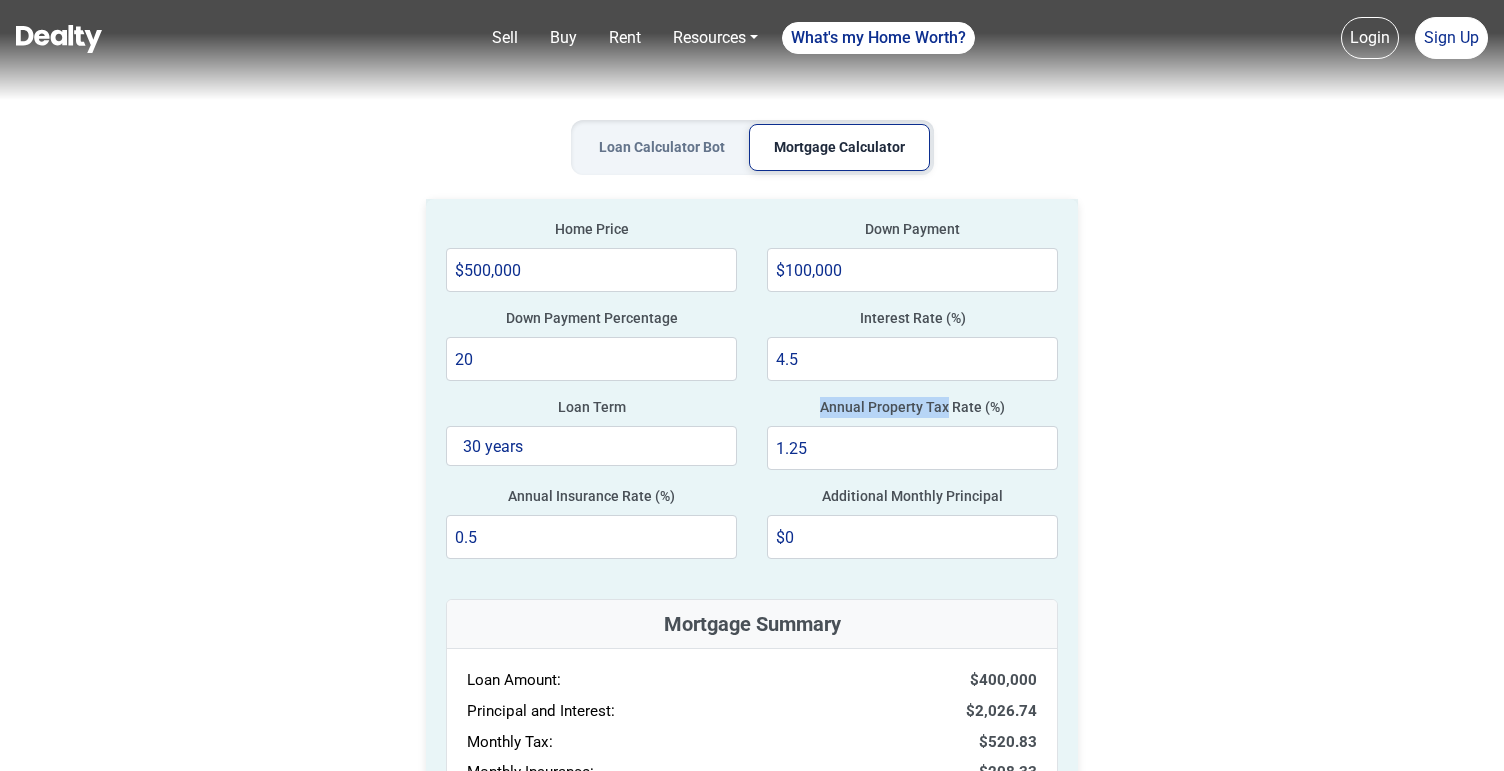drag, startPoint x: 817, startPoint y: 406, endPoint x: 947, endPoint y: 402, distance: 130.06152 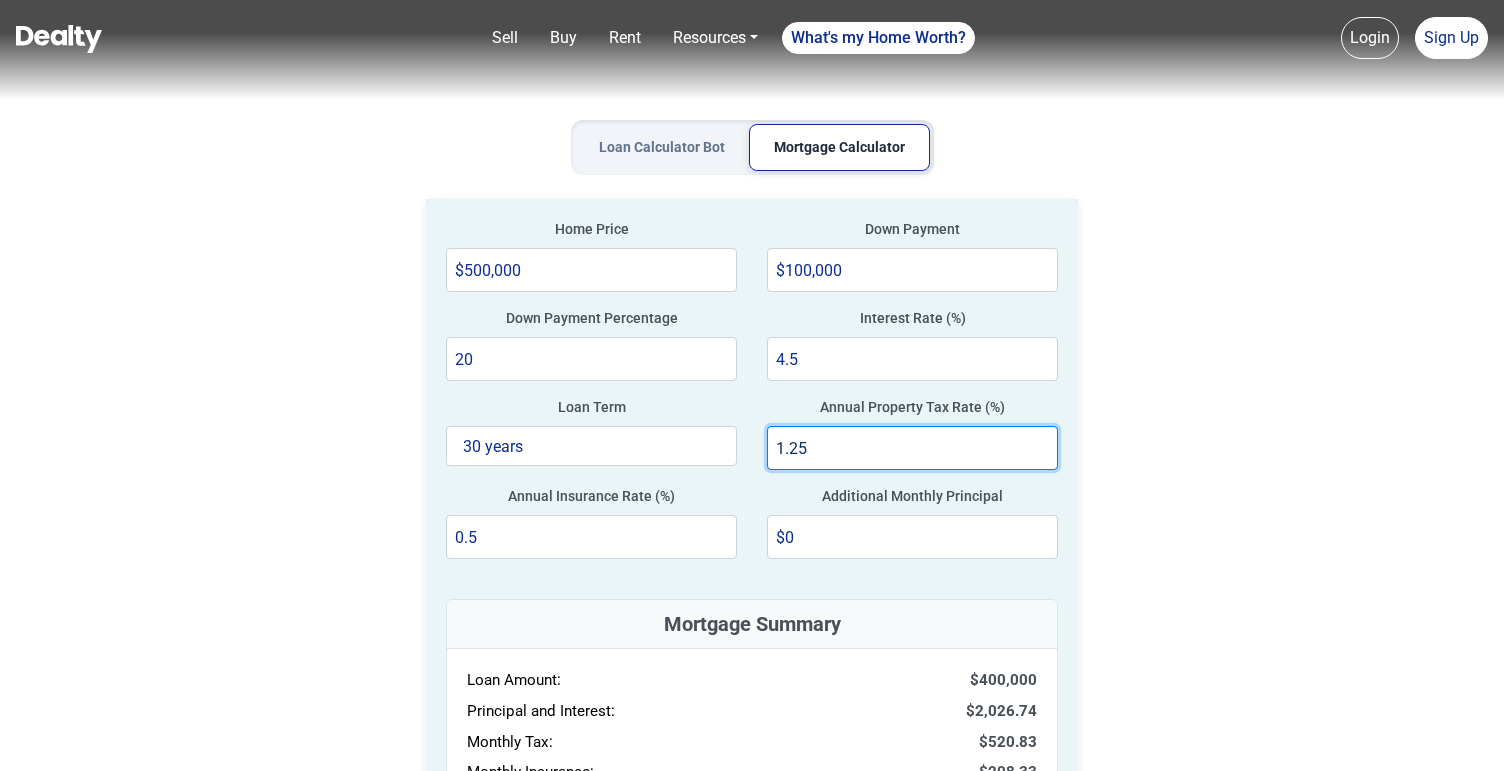 click on "1.25" at bounding box center [912, 448] 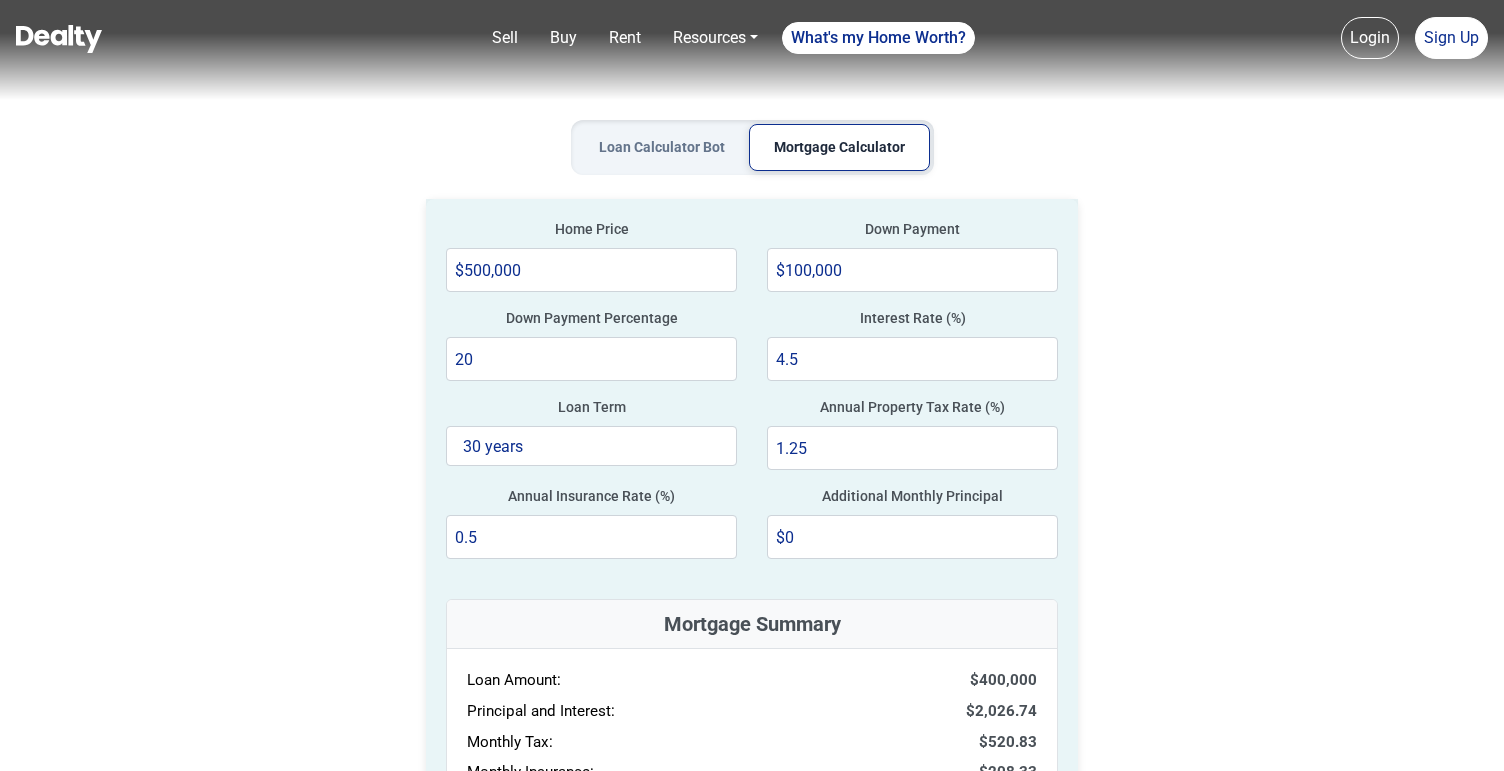 click on "Annual Property Tax Rate (%)" at bounding box center (912, 407) 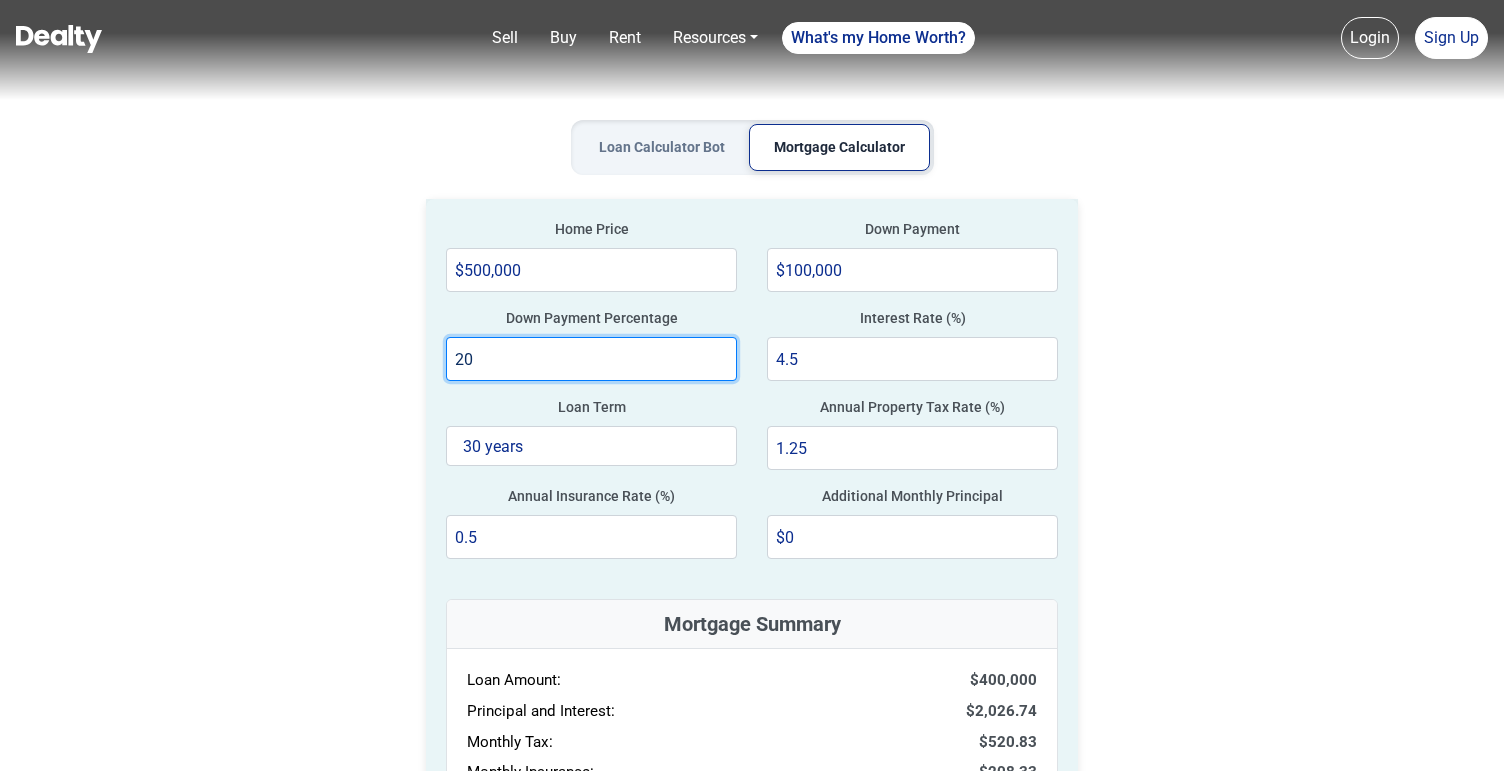 click on "20" at bounding box center [591, 359] 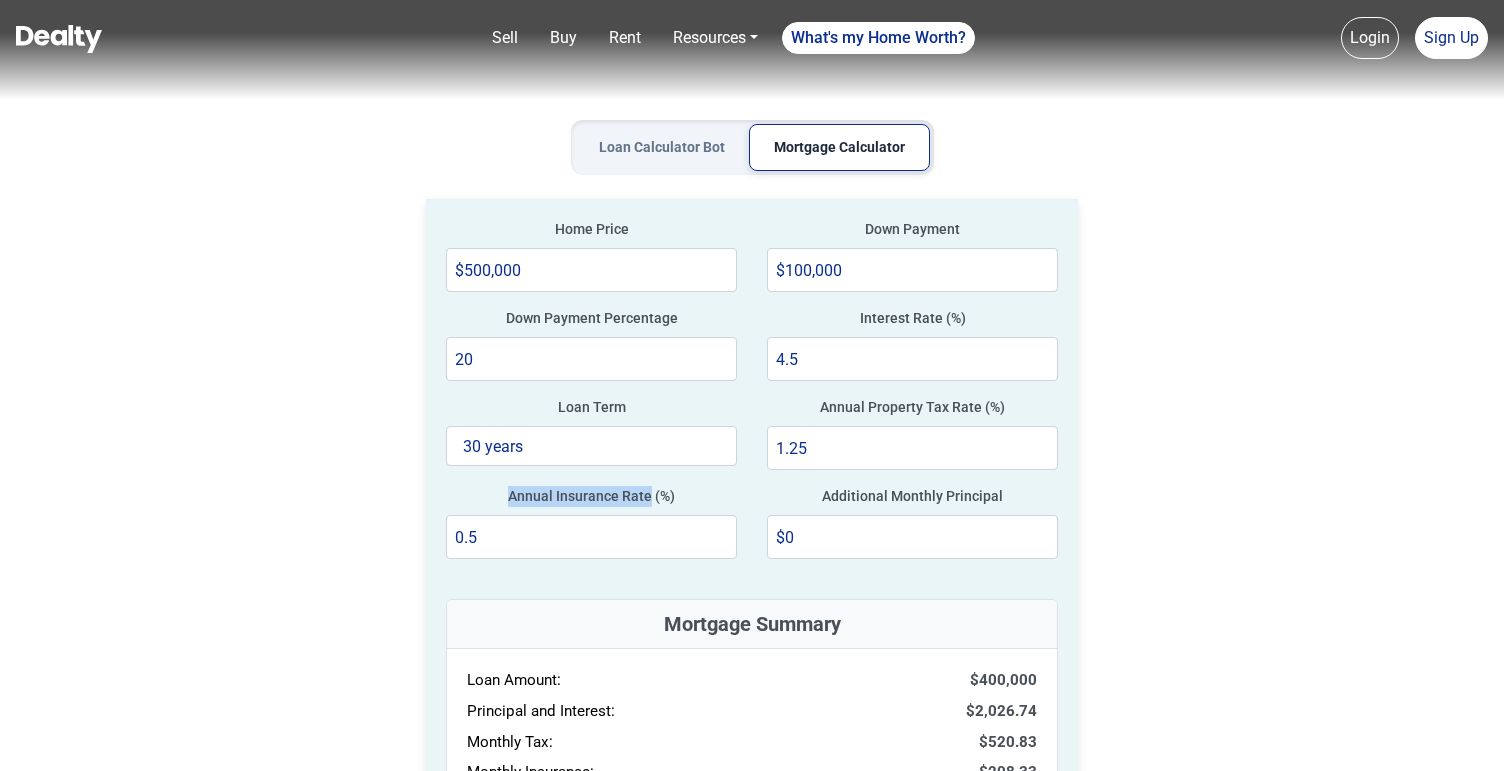 drag, startPoint x: 509, startPoint y: 494, endPoint x: 649, endPoint y: 497, distance: 140.03214 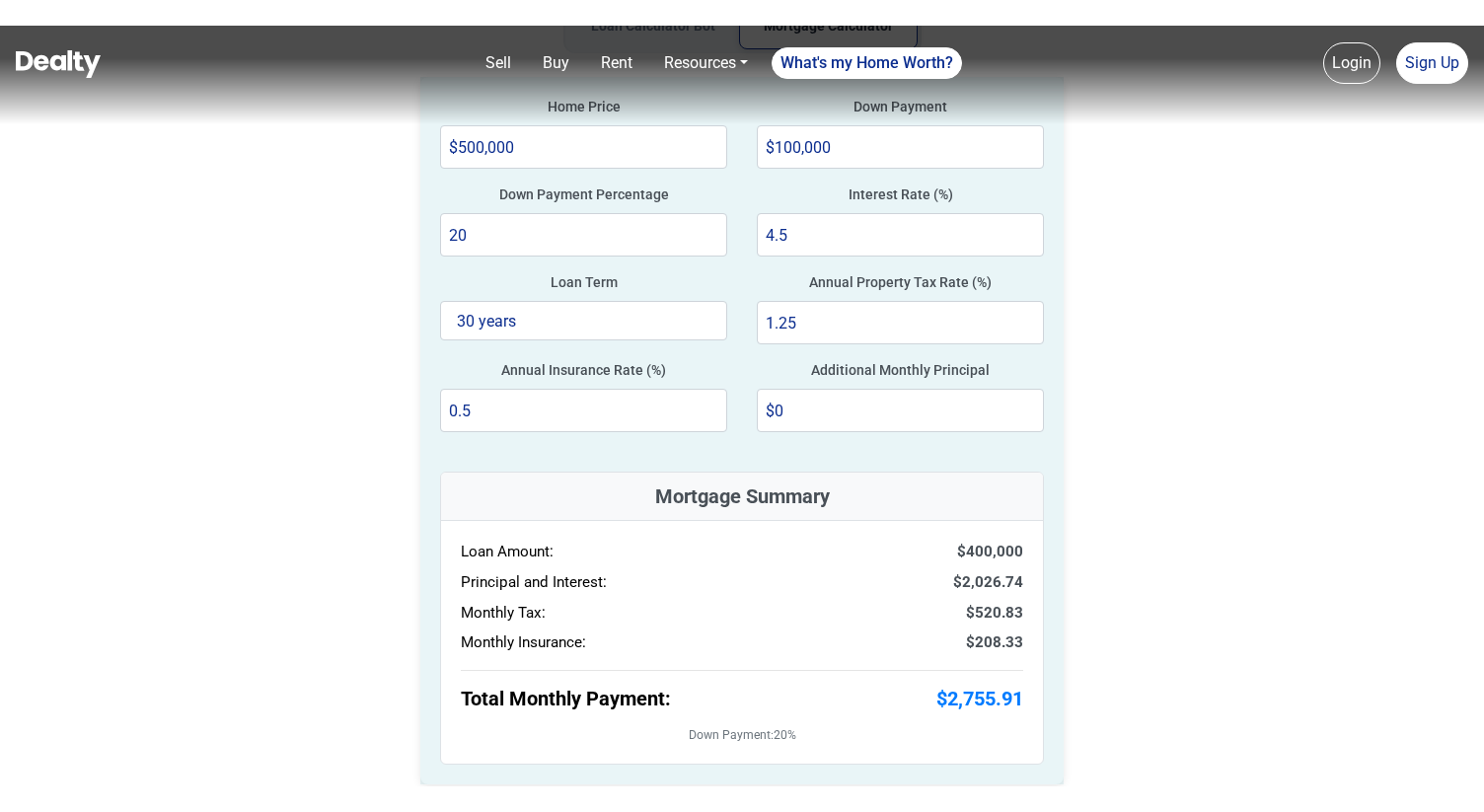 scroll, scrollTop: 0, scrollLeft: 0, axis: both 